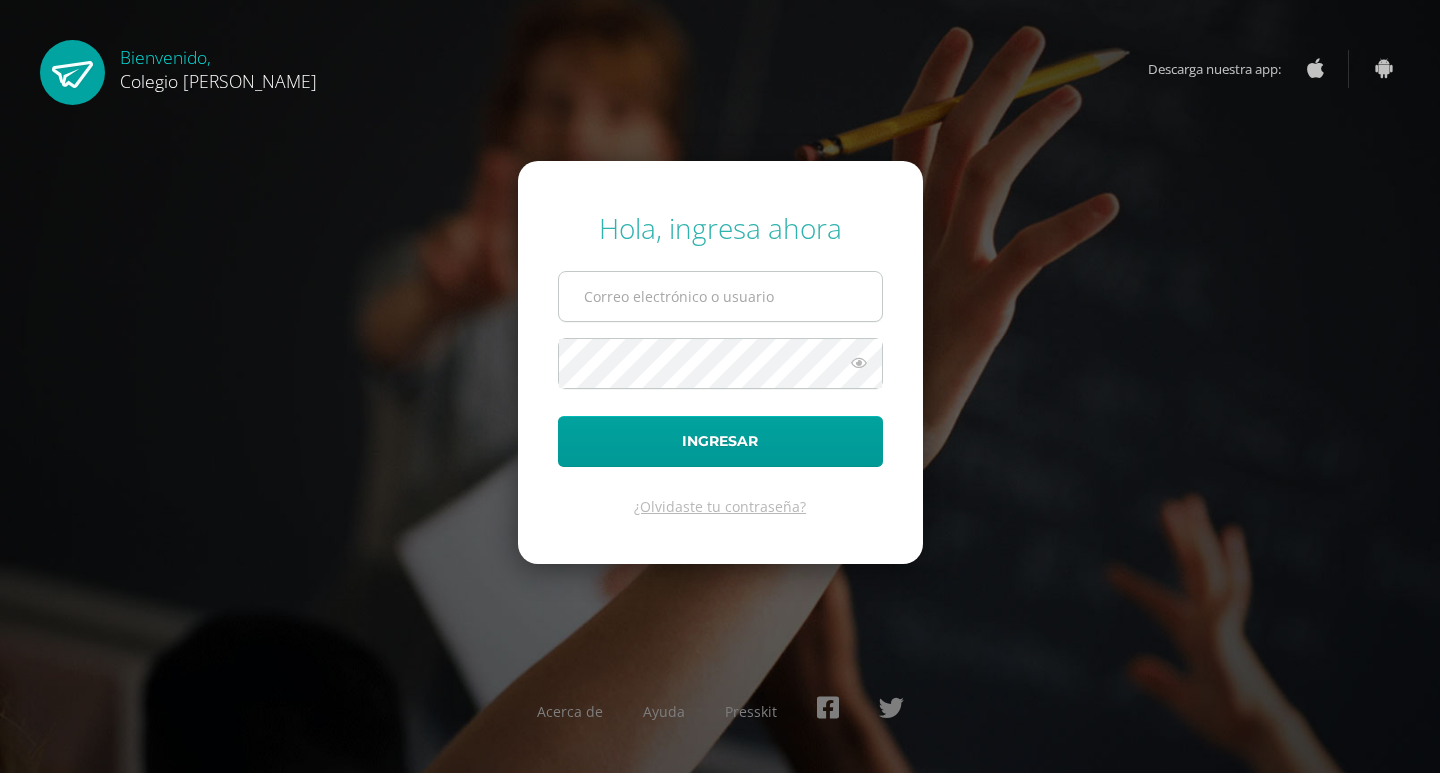 scroll, scrollTop: 0, scrollLeft: 0, axis: both 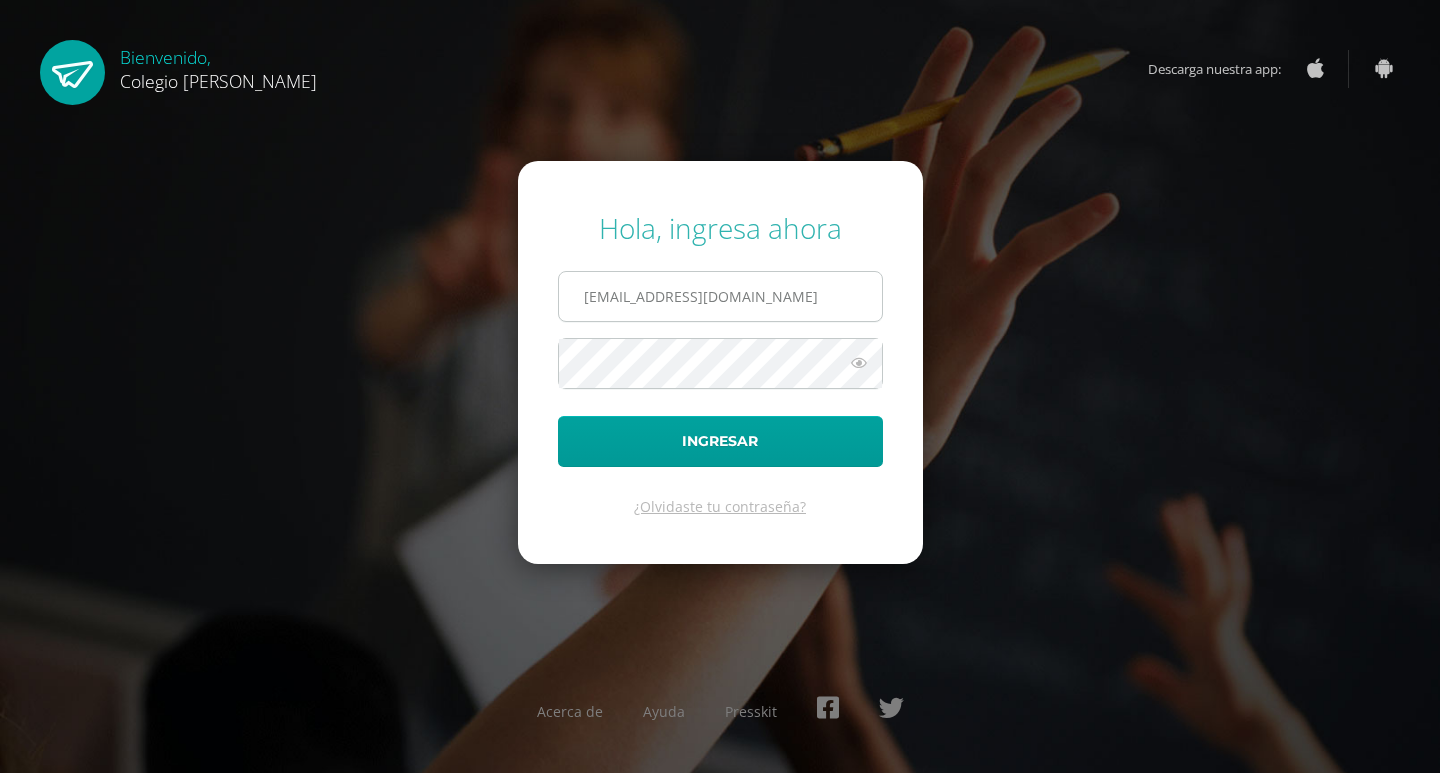 click on "[EMAIL_ADDRESS][DOMAIN_NAME]" at bounding box center [720, 296] 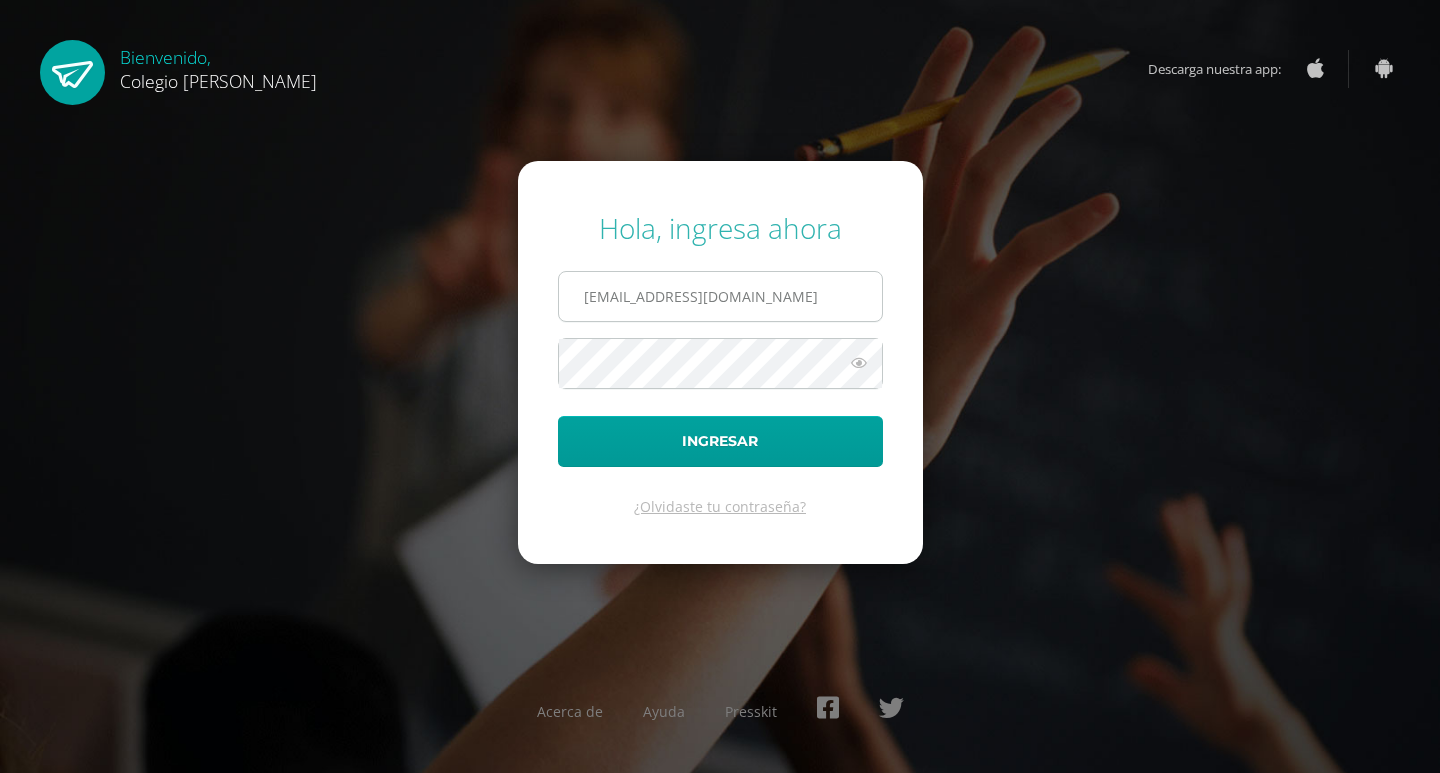 type on "[EMAIL_ADDRESS][DOMAIN_NAME]" 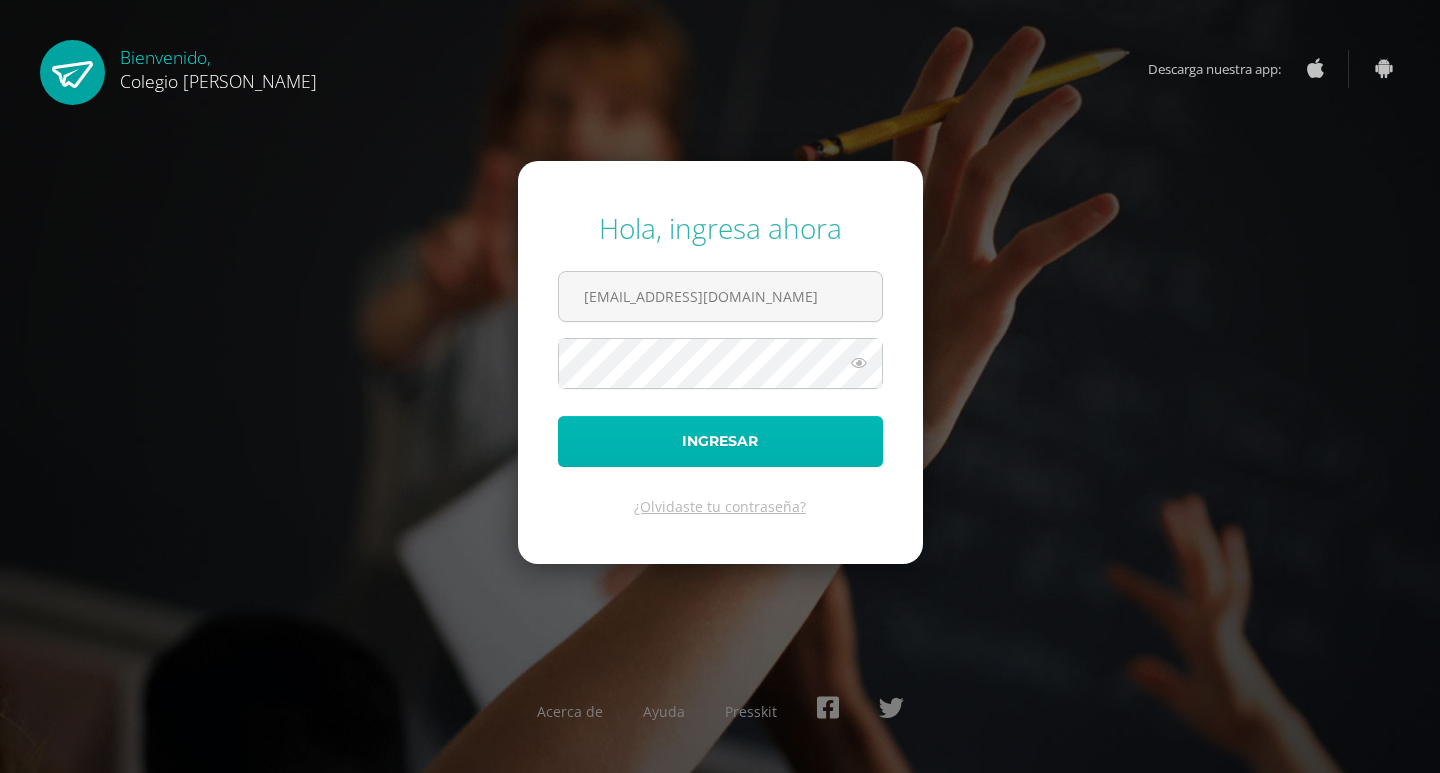 click on "Ingresar" at bounding box center (720, 441) 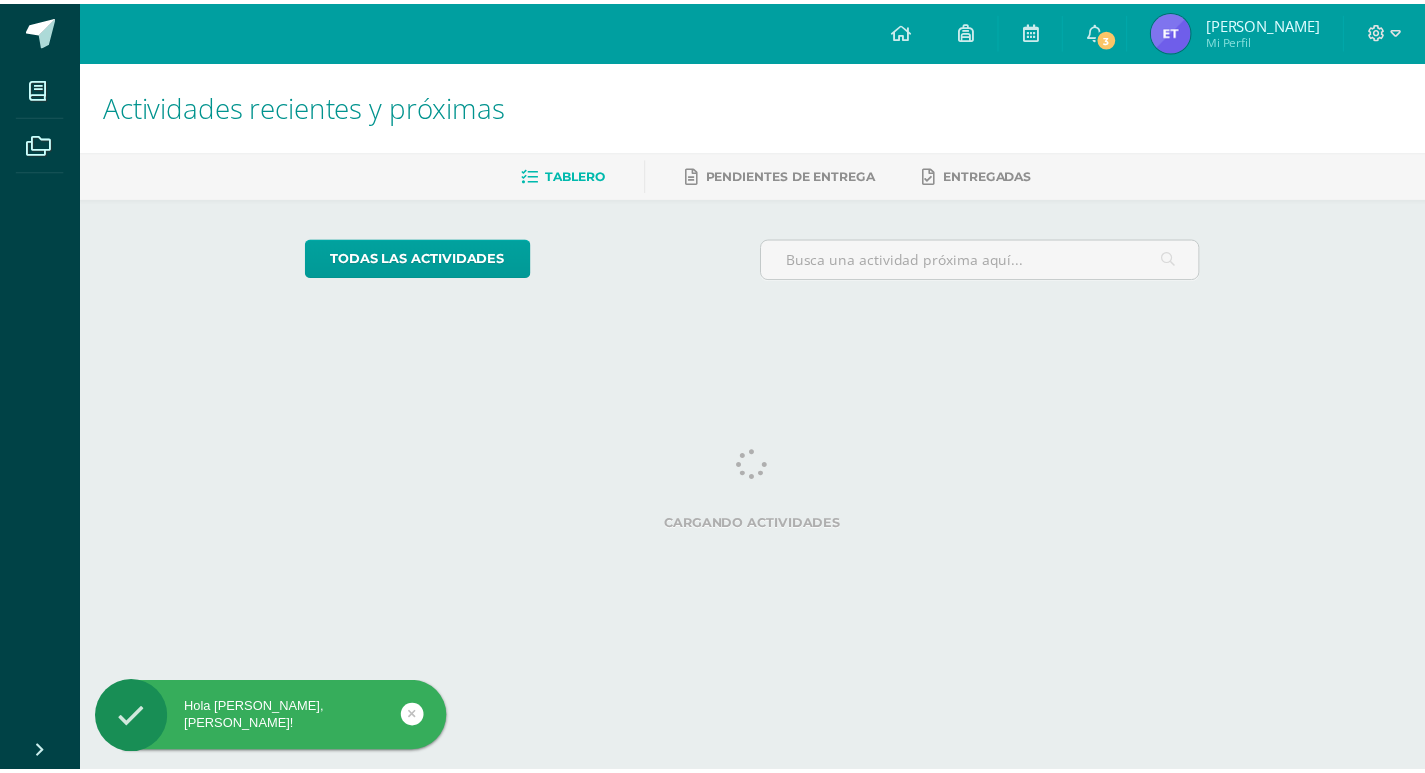 scroll, scrollTop: 0, scrollLeft: 0, axis: both 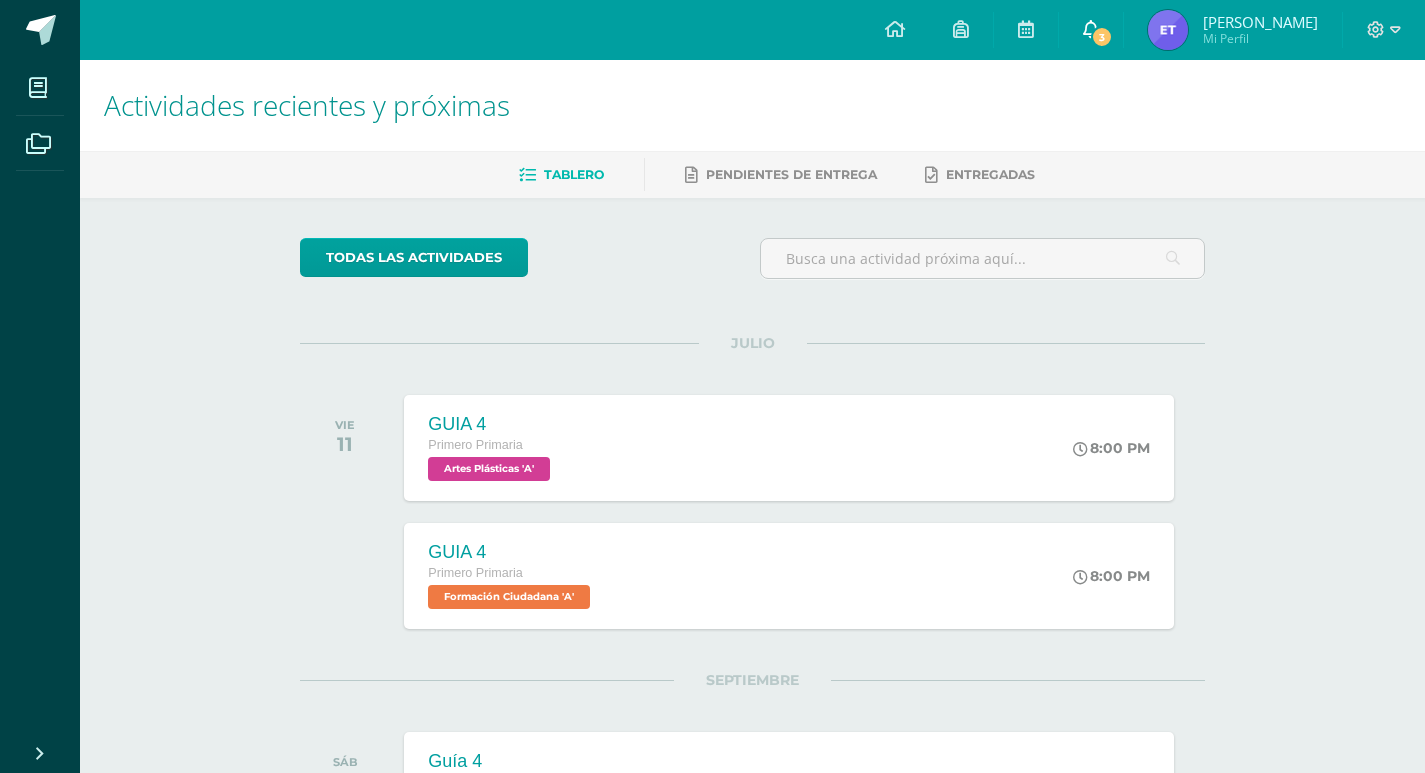 click at bounding box center (1091, 29) 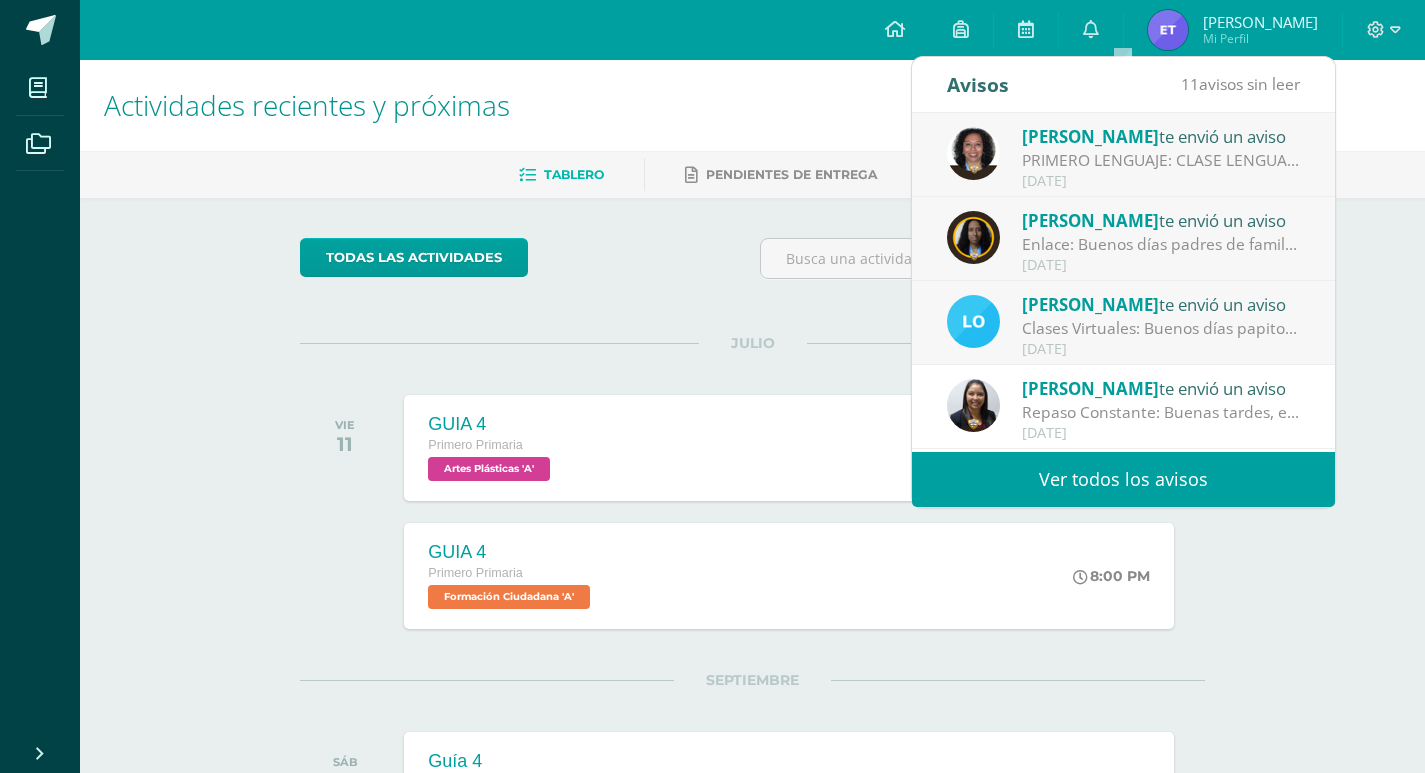 click on "PRIMERO LENGUAJE:
CLASE LENGUAJE PRIMERO PRIMARIA
Miércoles, 9 julio · 10:25 – 11:35am
Información para unirse a la reunión de Google Meet
Vínculo a la videollamada: https://meet.google.com/jvn-tjtk-hgo" at bounding box center [1161, 160] 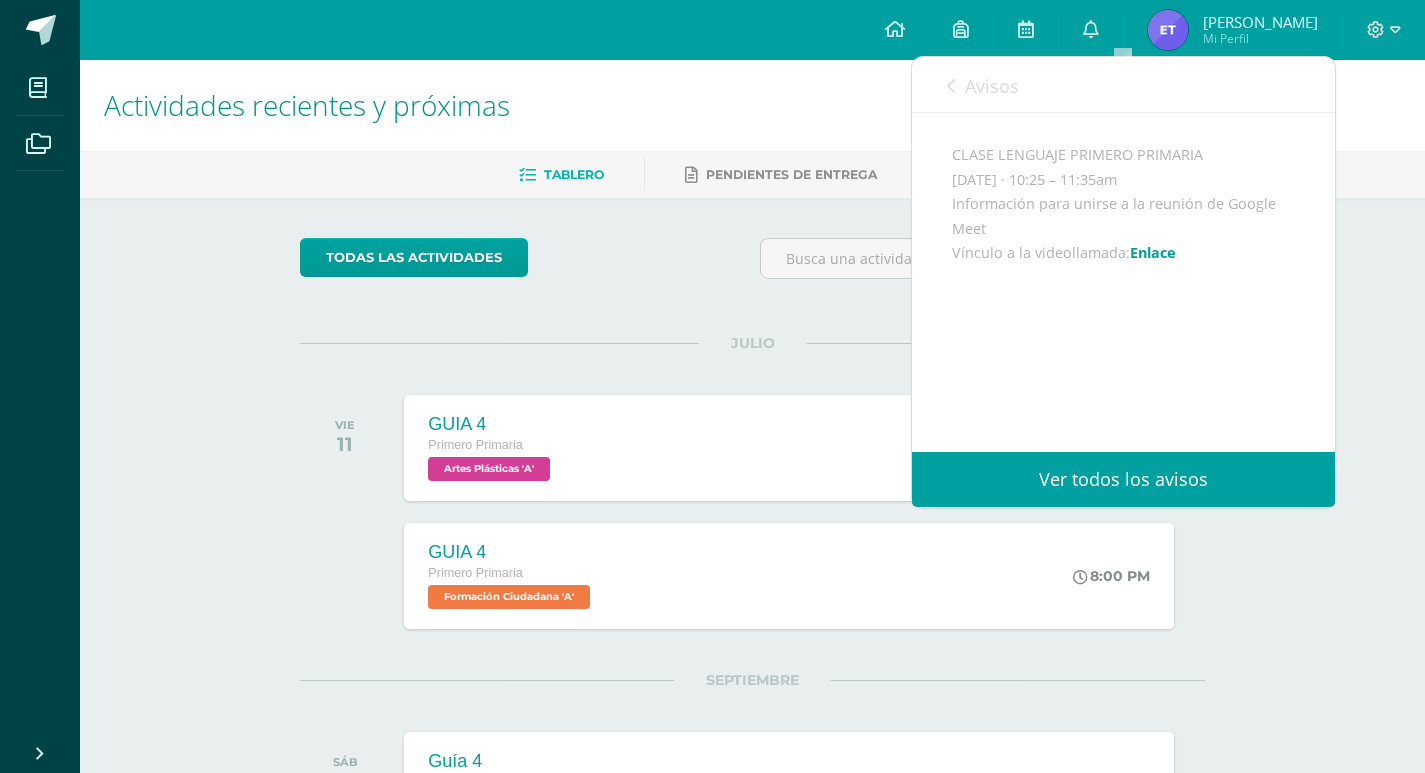 scroll, scrollTop: 200, scrollLeft: 0, axis: vertical 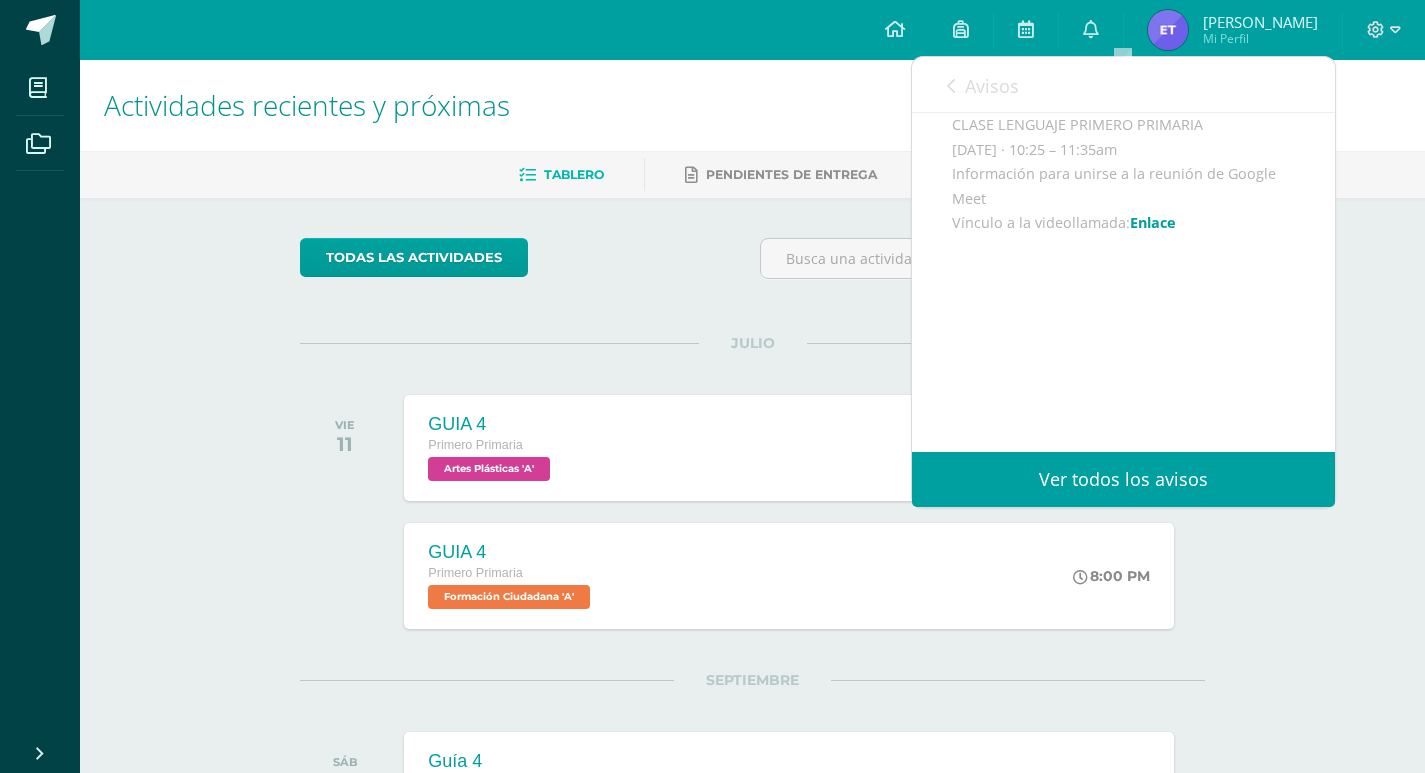 click on "Actividades recientes y próximas
Tablero
Pendientes de entrega
Entregadas
todas las Actividades
No tienes actividades
Échale un vistazo a los demás períodos o  sal y disfruta del sol
JULIO
VIE
11
GUIA 4
Primero Primaria
Artes Plásticas 'A'" at bounding box center [752, 506] 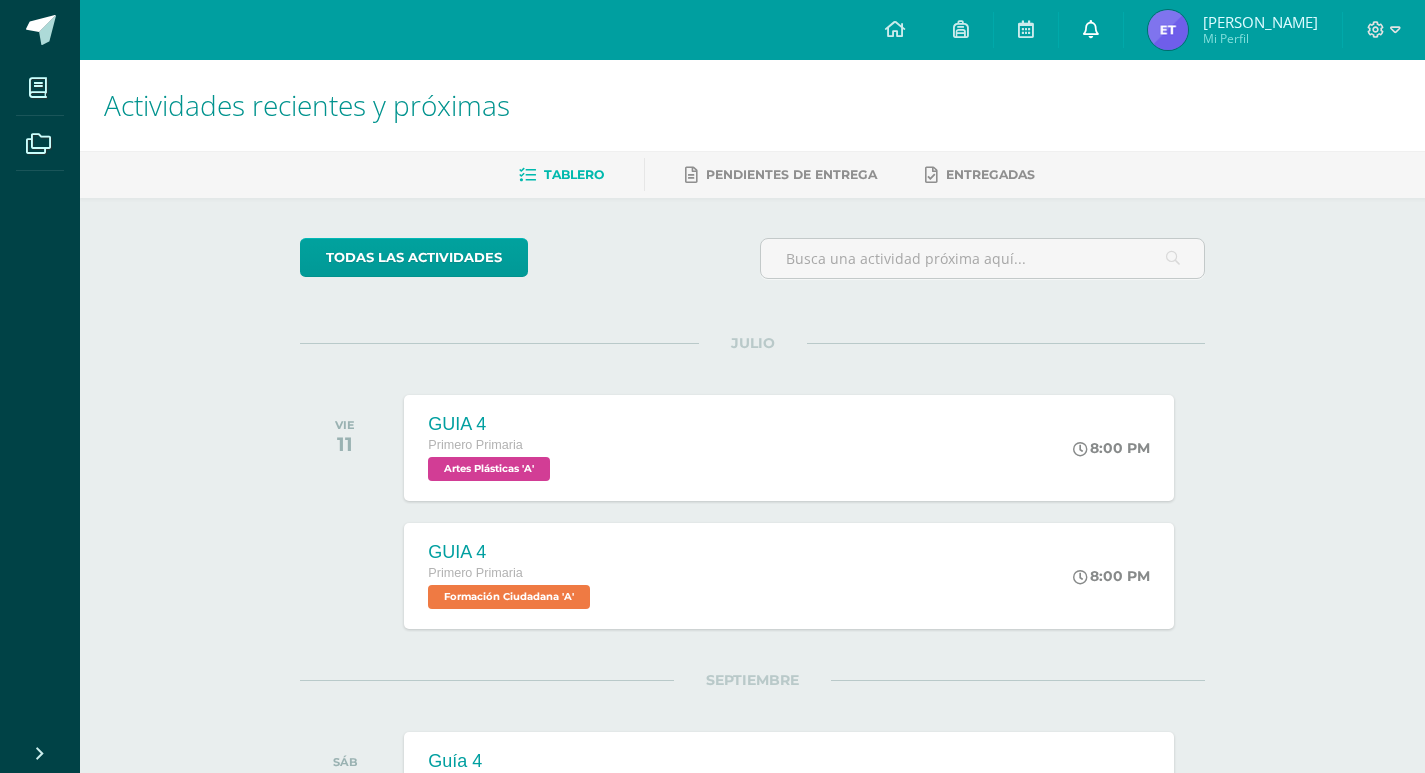click at bounding box center (1091, 29) 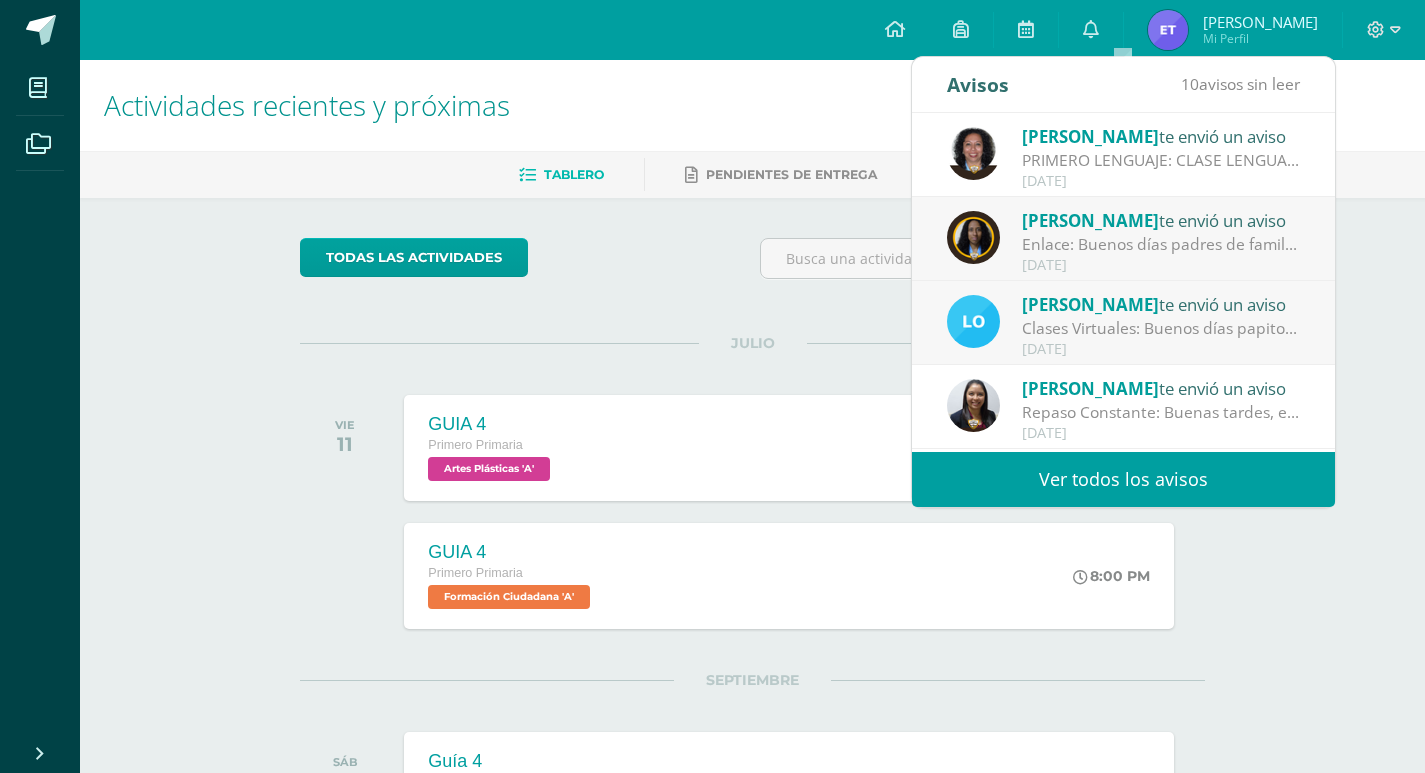 click on "Enlace:
Buenos días padres de familia, espero que se encuentren muy bien.
Les comparto el enlace para que su hijo pueda conectarse conmigo.Recuerden que les imparto la clase de Medio Social y Ciencias Naturales.
https://meet.google.com/kad-mkec-nkk
Hoy todos los estudiantes se pueden conectar a partir de las 07:30 (a esta hora en la clase que comenzaba a las 7:00), el último periodo no lo estarán recibiendo.
Si no pueden conectarse no se preocupen, lo más importante en este momento es su seguridad y que sigan las indicaciones preventivas de las autoridades correspondientes. Por favor, no dejen solos a los niños.
Dios los bendiga y guarde en todo momento.
Hasta pronto!" at bounding box center [1161, 244] 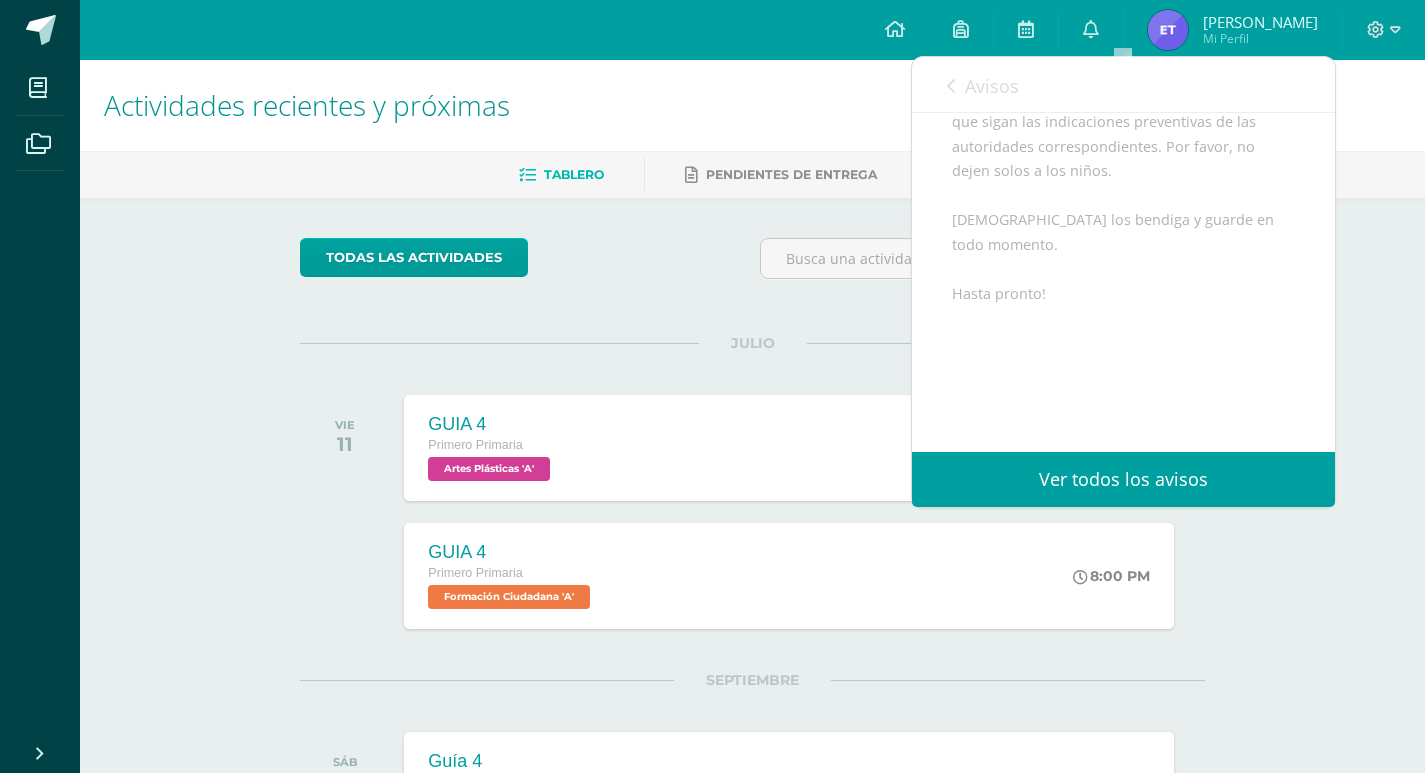 scroll, scrollTop: 600, scrollLeft: 0, axis: vertical 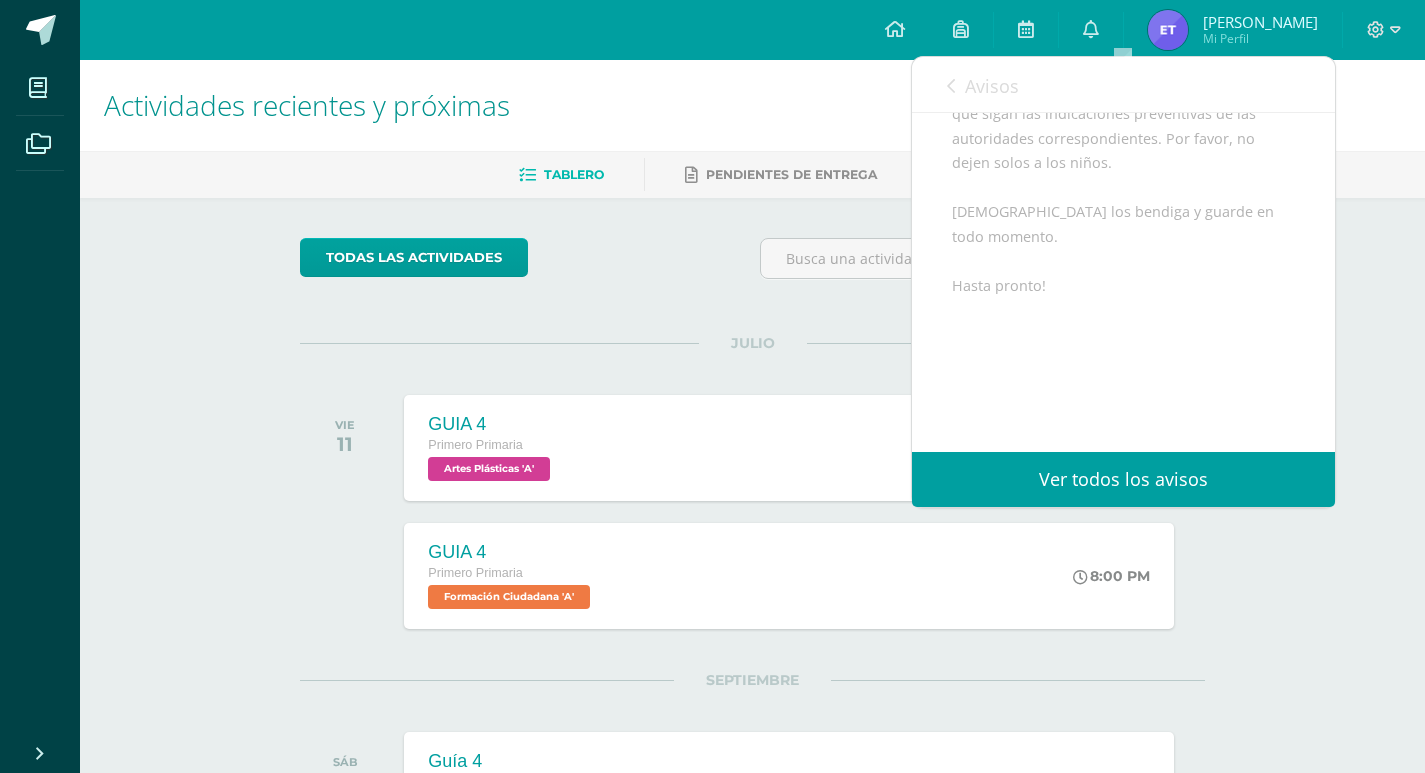 click on "Avisos" at bounding box center [983, 85] 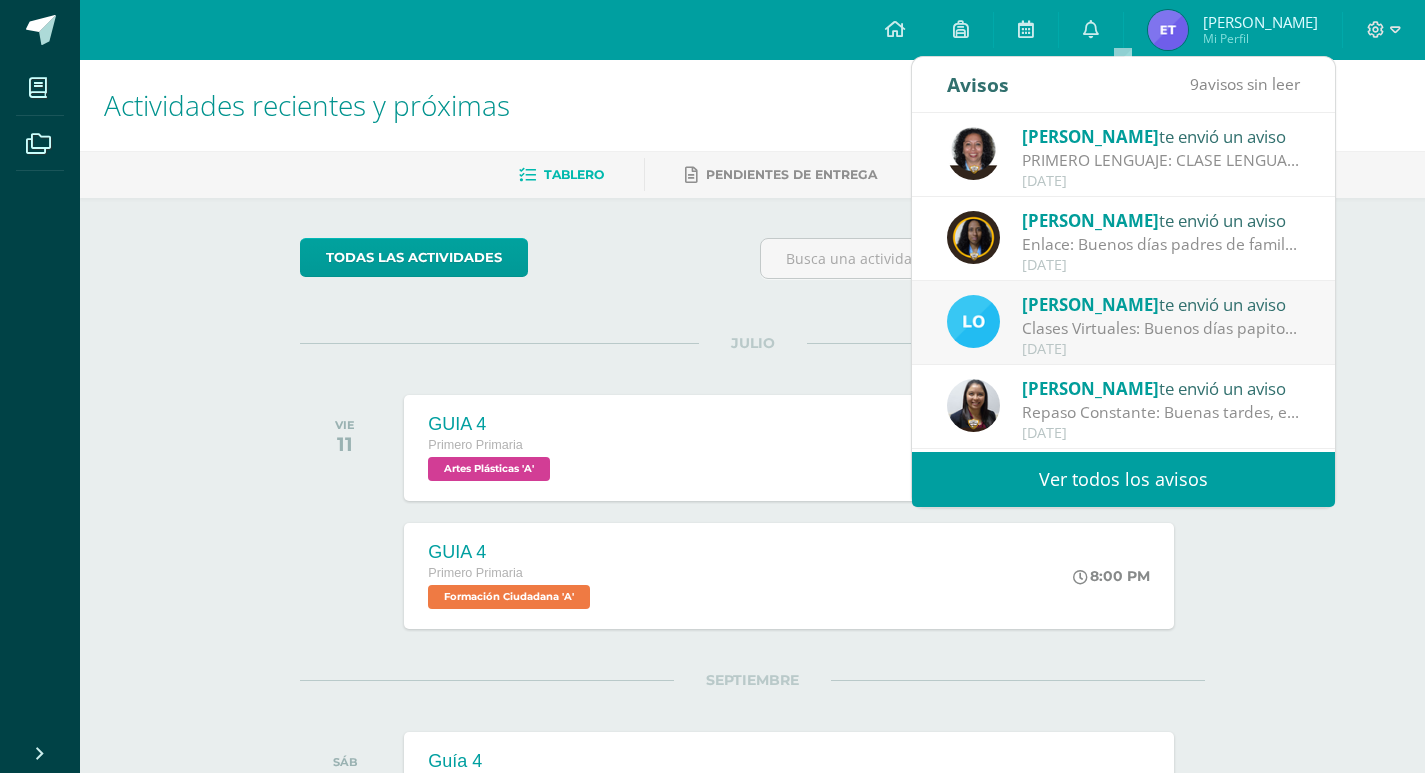 click on "Clases Virtuales:
Buenos días papitos,  deseando que ustedes y sus familias se encuentren sin novedad y tratando de guardar la calma. Como es de su conocimiento el día de hoy no hay clases presenciales por ordenes de nuestras autoridades,  pero si virtuales es cual deben conectarse a este link.
Loreny Martínez le está invitando a una reunión de Zoom programada.
Únase a la reunión de Zoom
https://us05web.zoom.us/j/5940051013?pwd=ajB2OVF3WlhxaklBUlVZTTZLcjJCZz09&omn=87336540506
ID de reunión: 594 005 1013
Código de acceso: 79CAYK" at bounding box center (1161, 328) 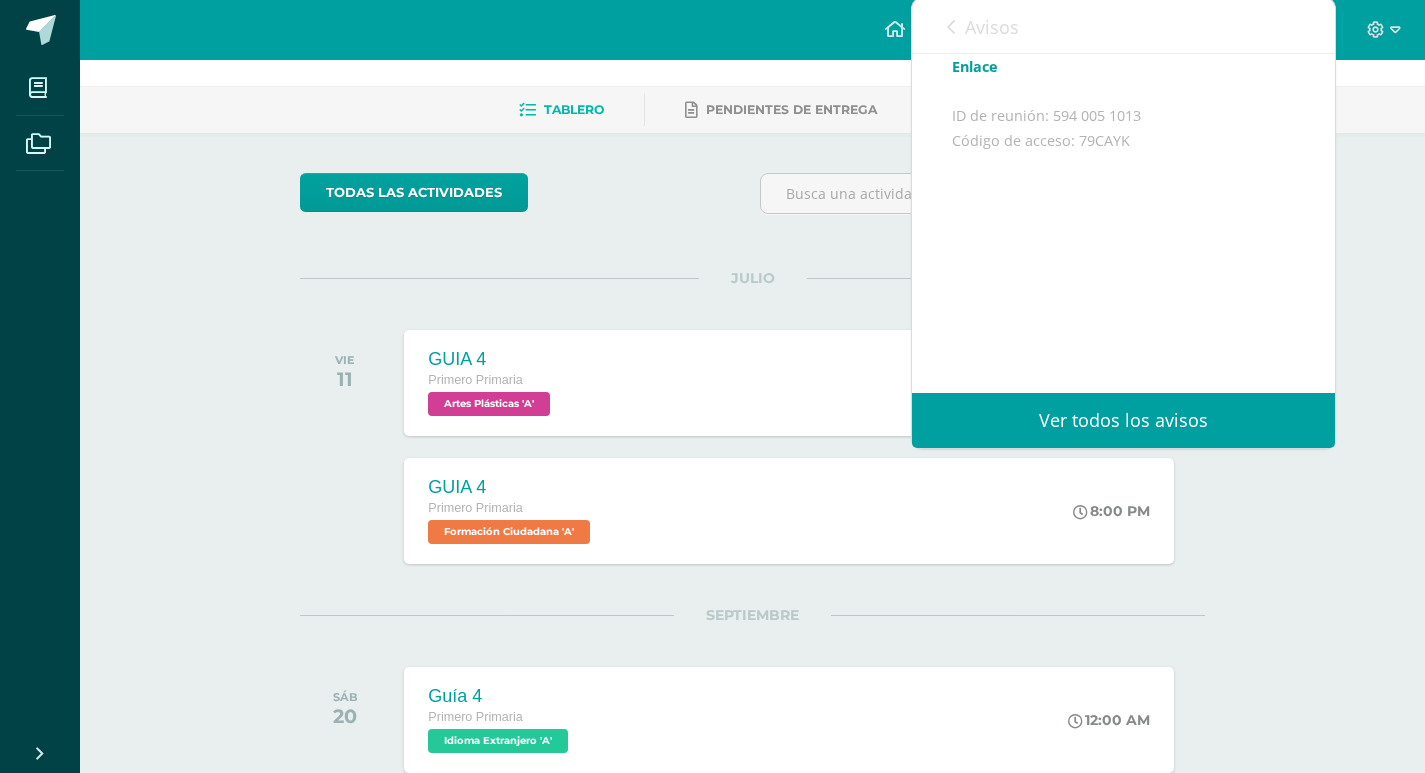 scroll, scrollTop: 100, scrollLeft: 0, axis: vertical 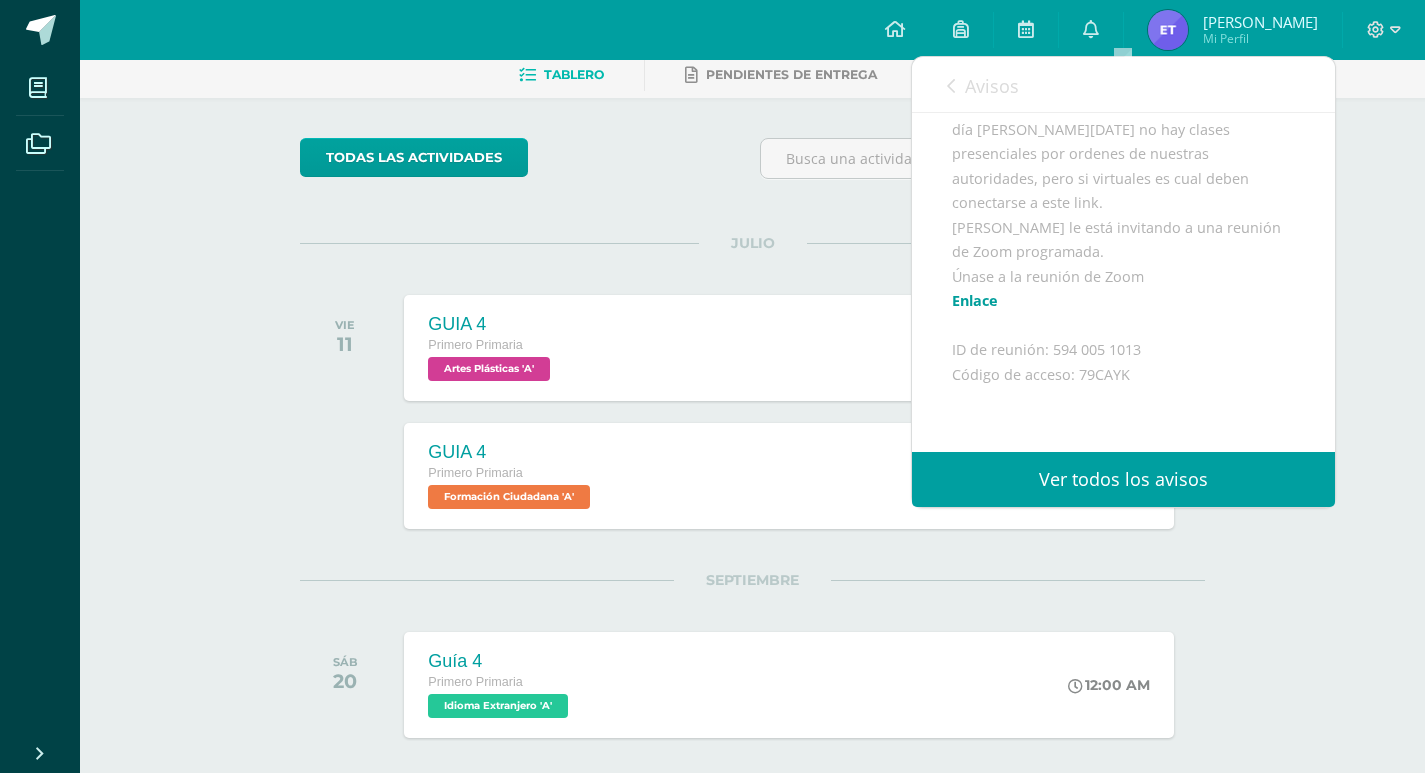 click at bounding box center (951, 86) 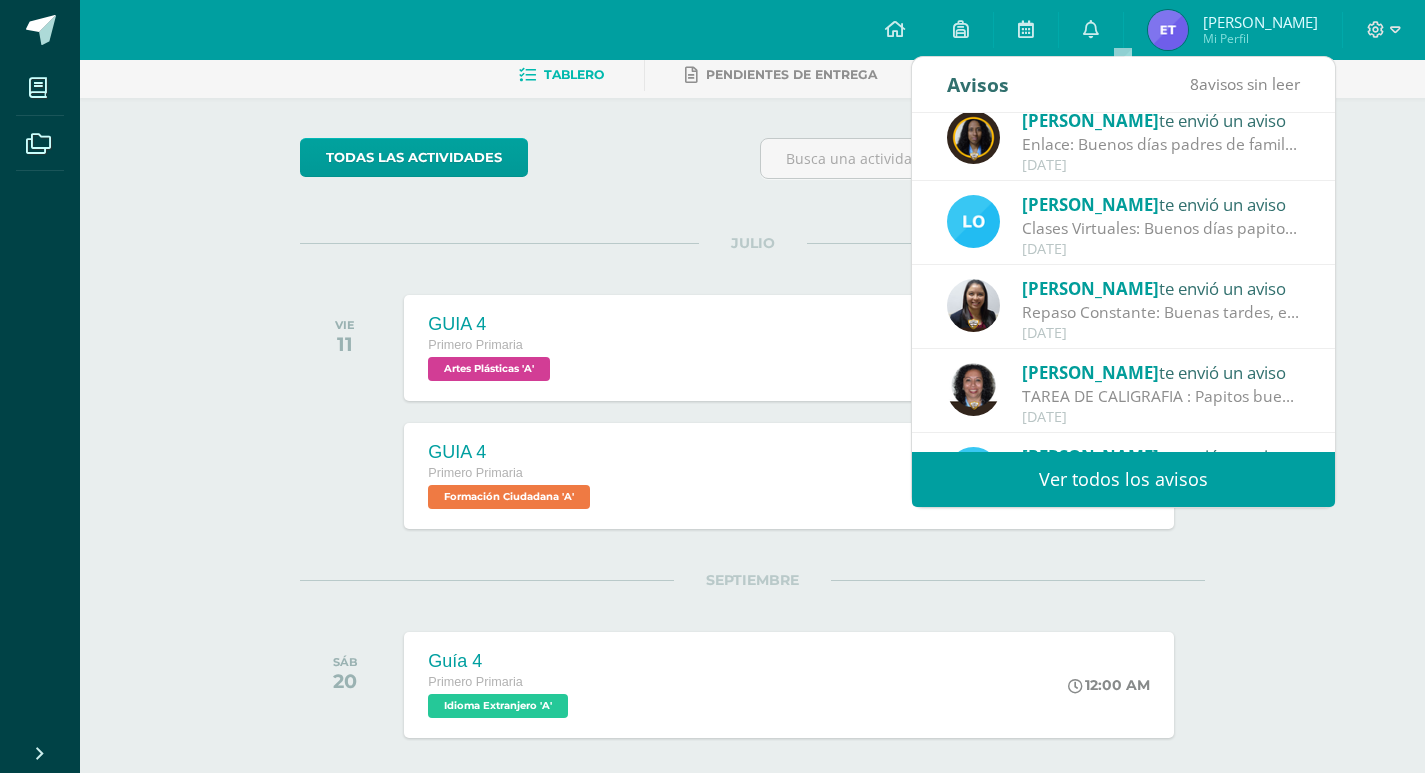 scroll, scrollTop: 200, scrollLeft: 0, axis: vertical 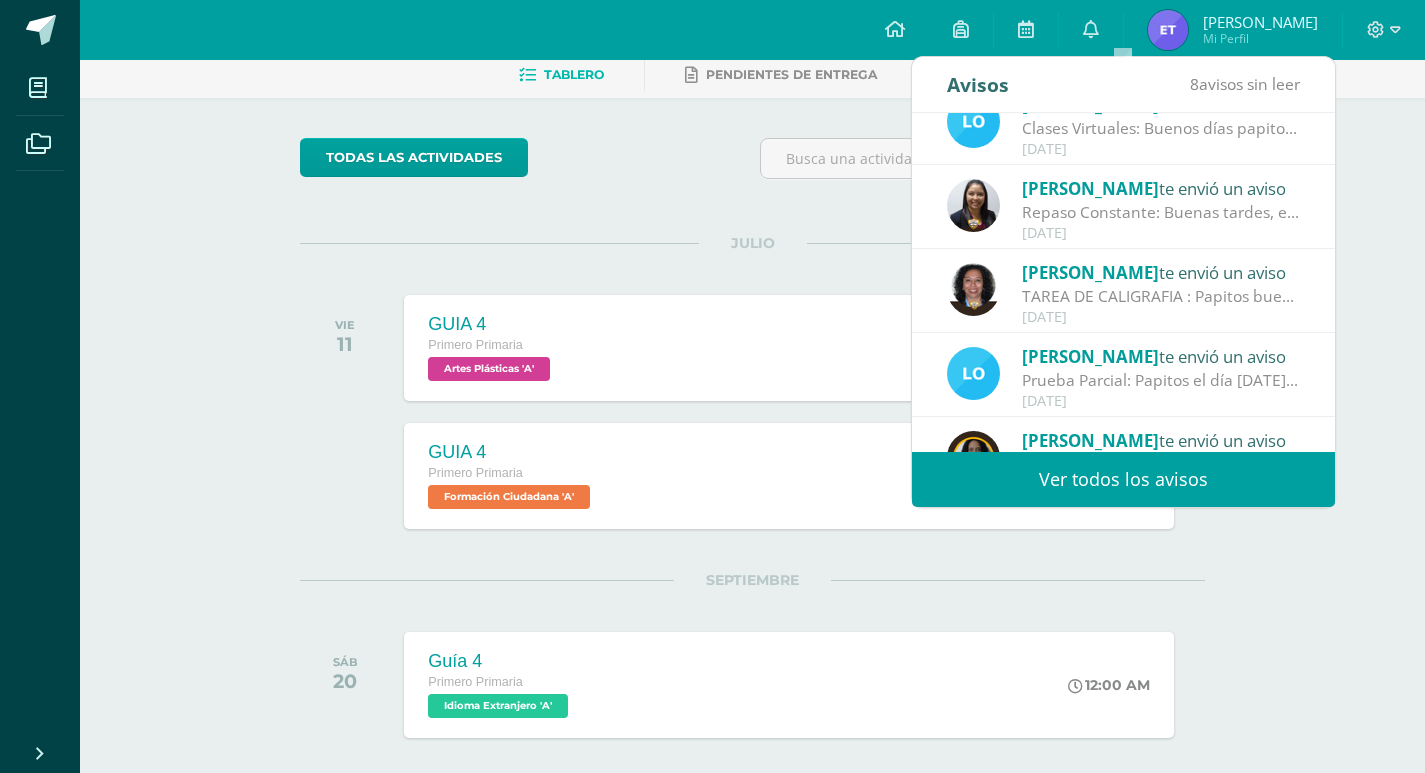 click on "Julio 07" at bounding box center (1161, 233) 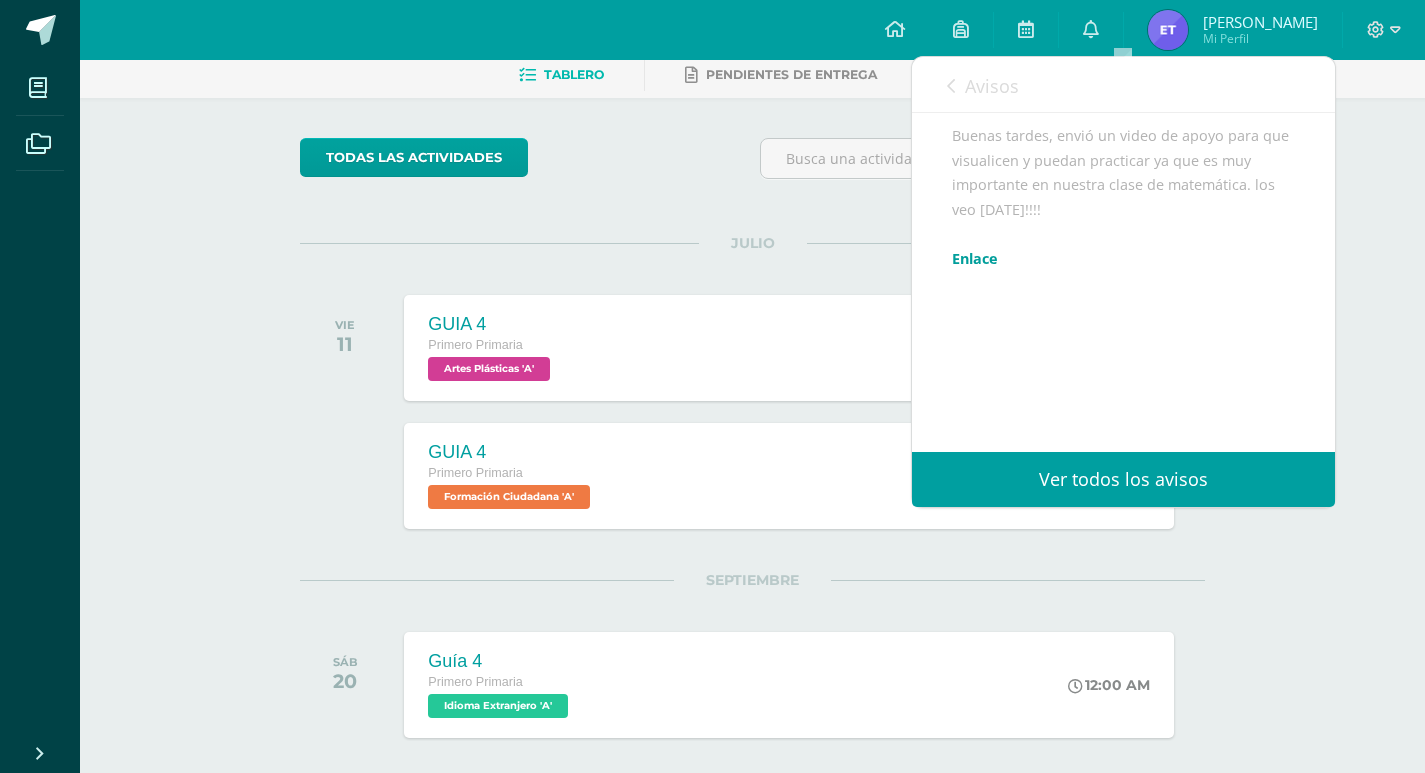 scroll, scrollTop: 204, scrollLeft: 0, axis: vertical 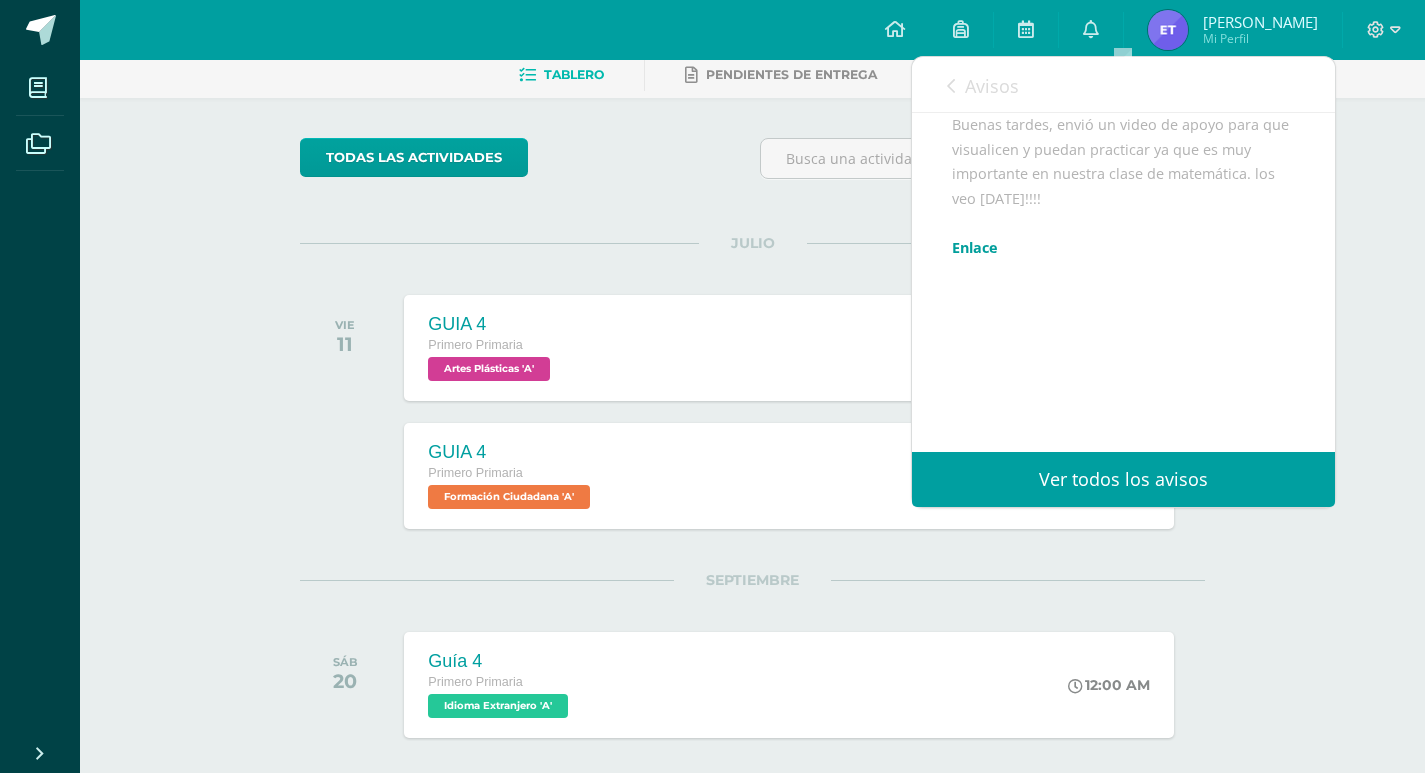 click on "Enlace" at bounding box center [975, 247] 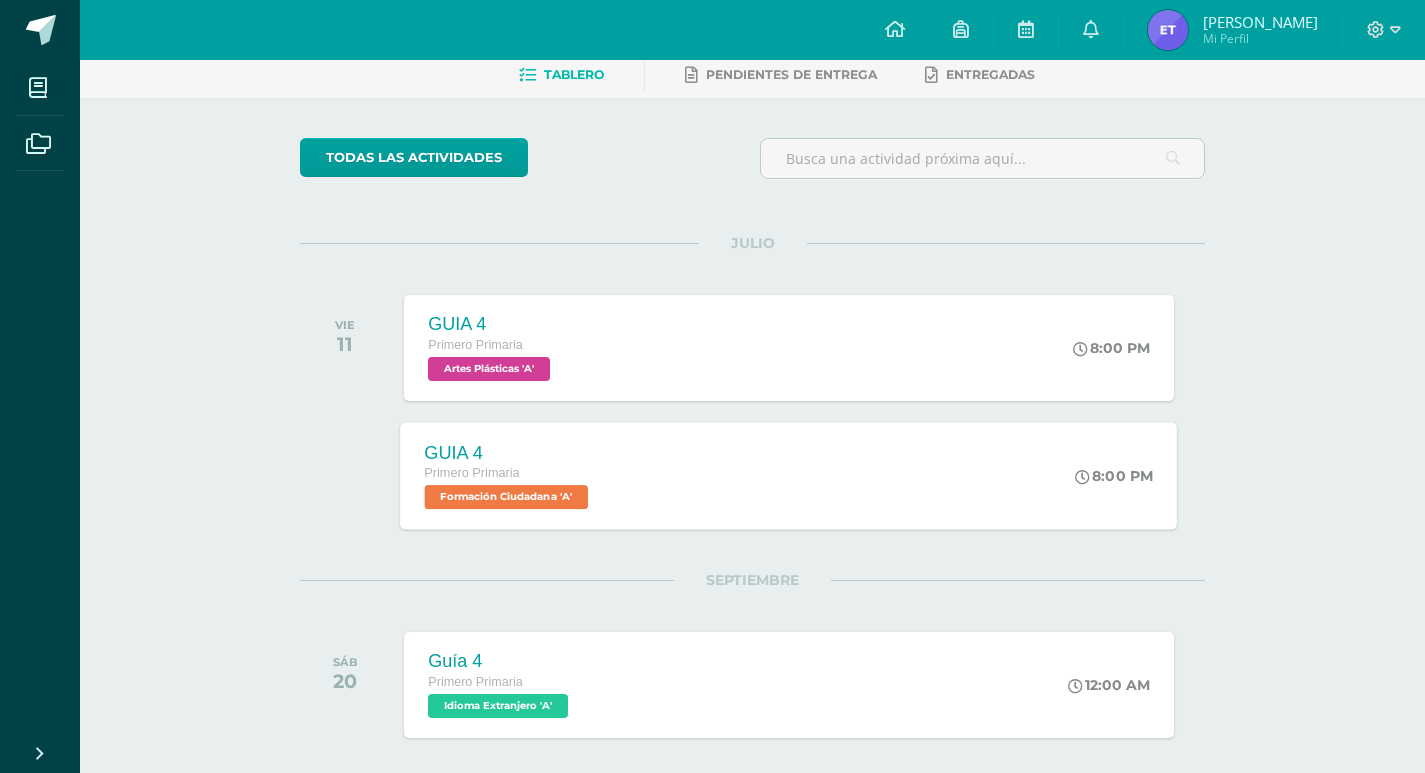 scroll, scrollTop: 179, scrollLeft: 0, axis: vertical 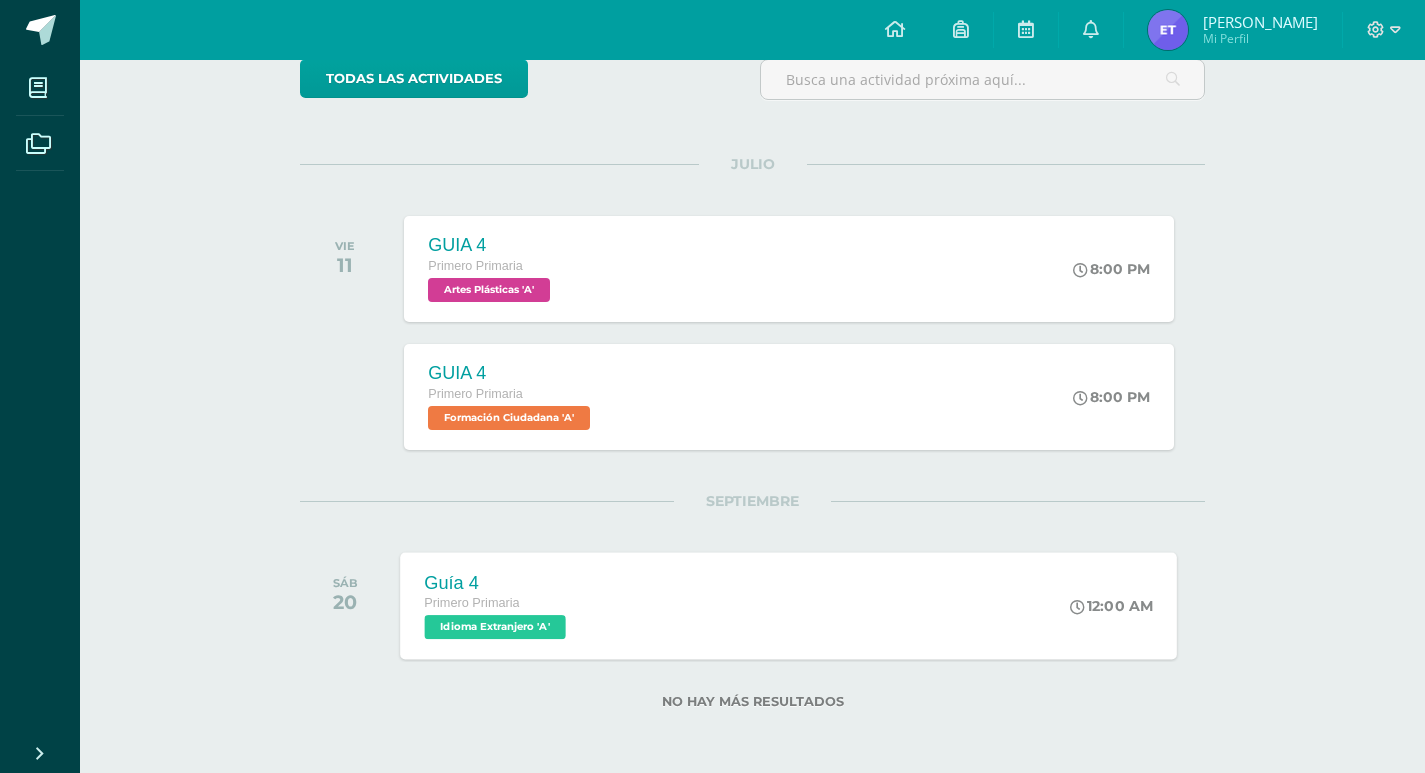 click on "Idioma Extranjero 'A'" at bounding box center (495, 627) 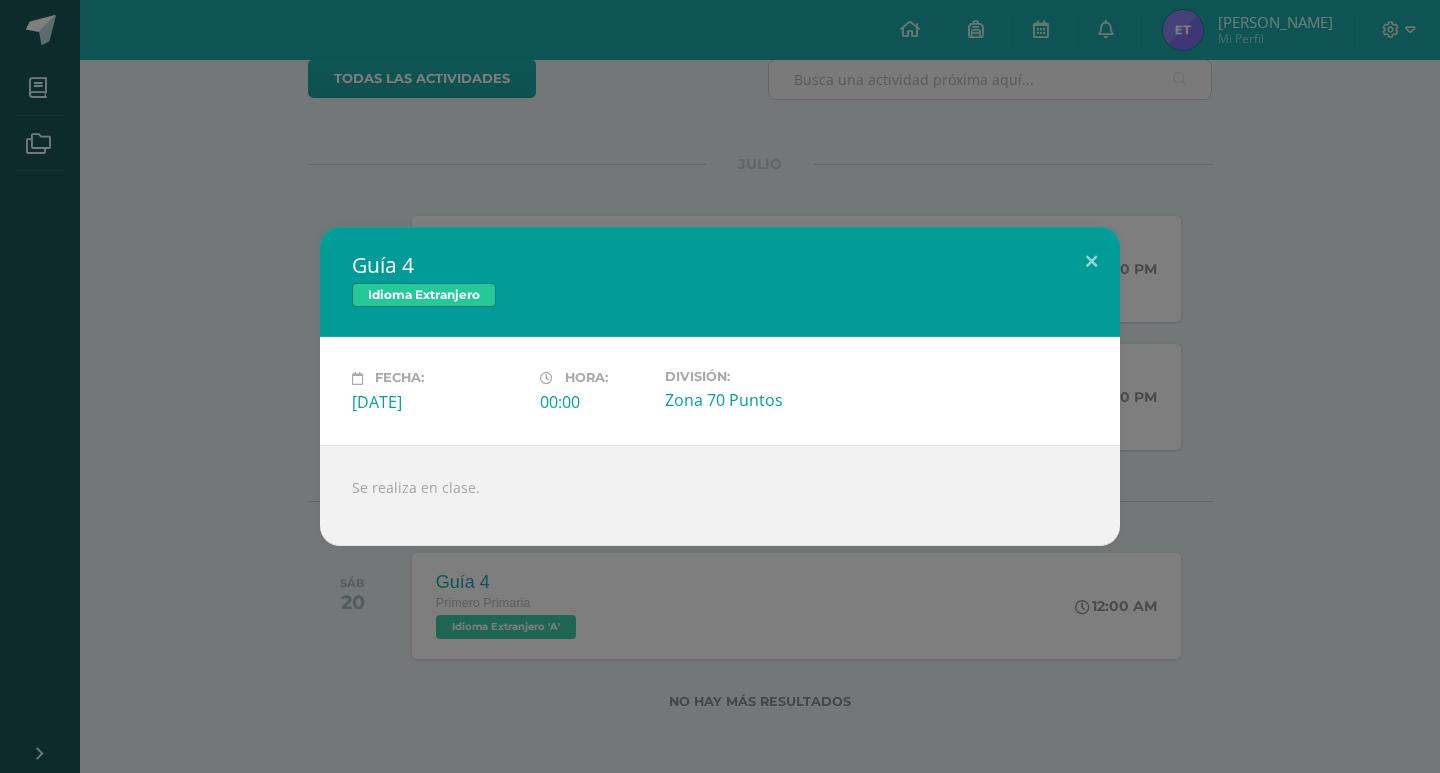click on "Guía 4
Idioma Extranjero
Fecha:
Sábado 20 de Septiembre
Hora:
00:00
División:" at bounding box center (720, 386) 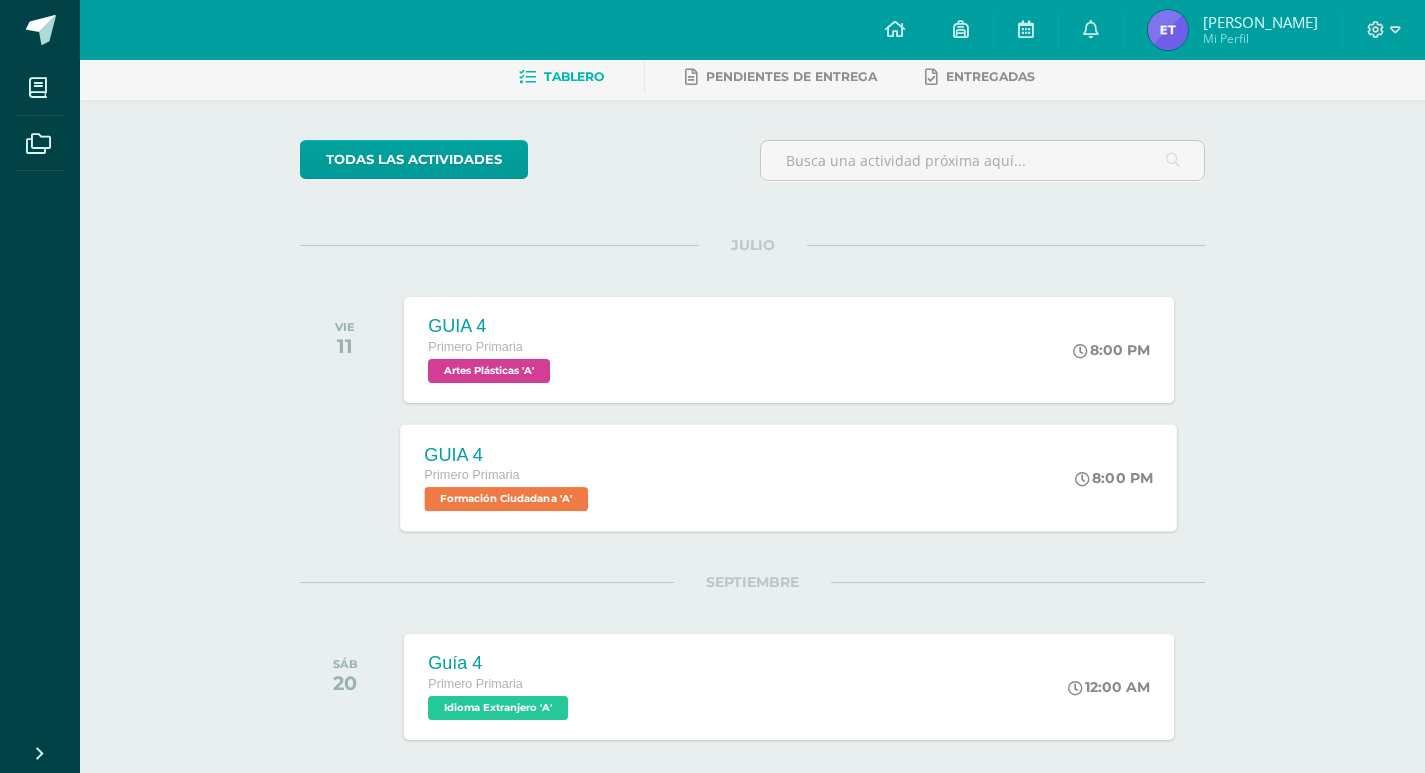 scroll, scrollTop: 0, scrollLeft: 0, axis: both 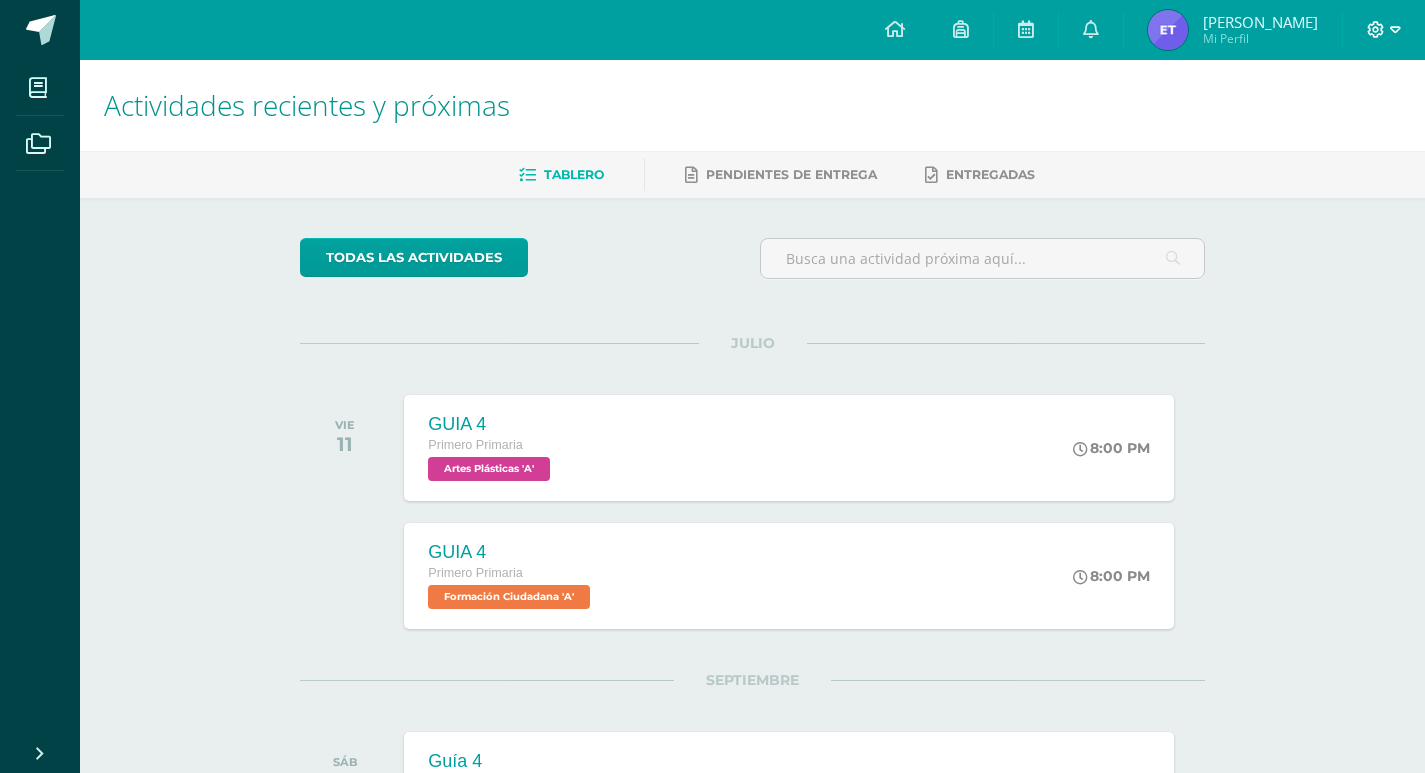 click 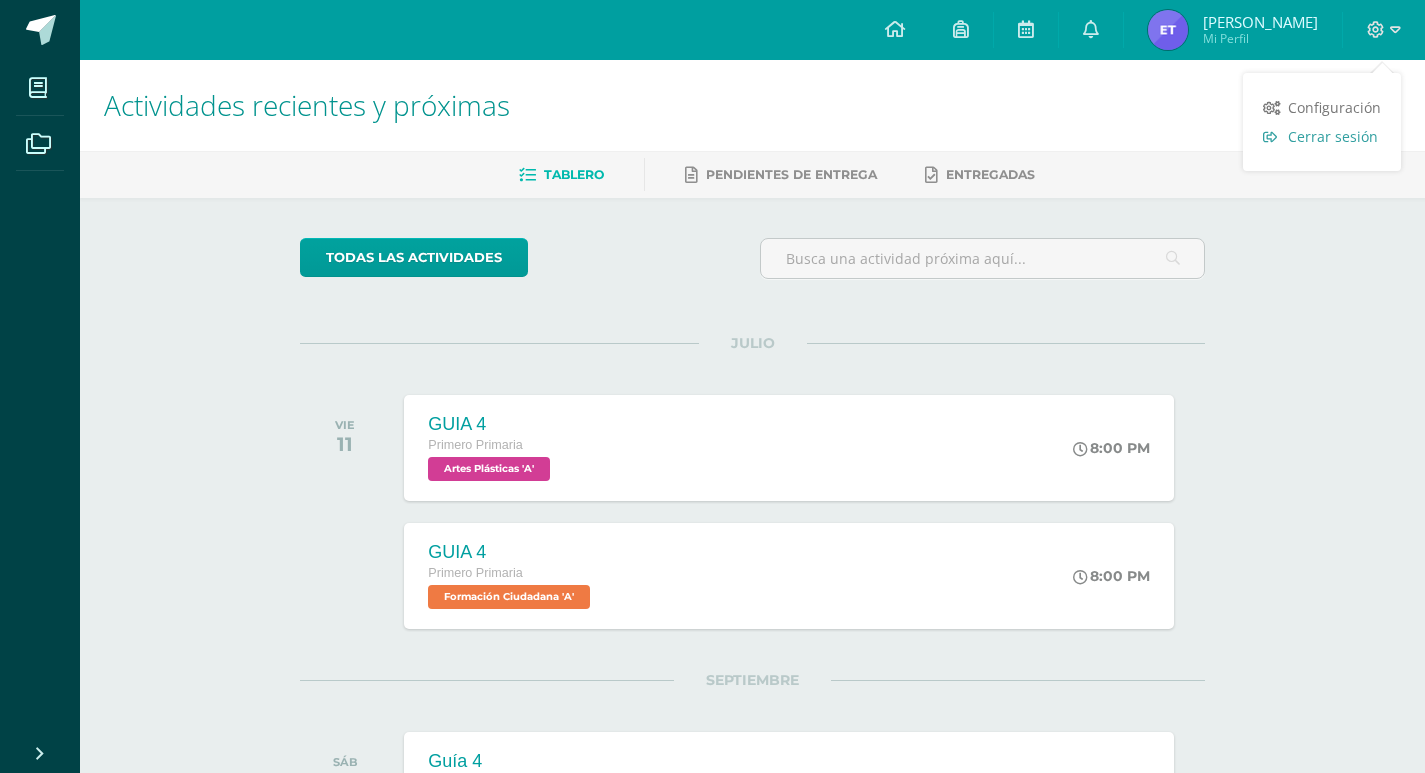 click on "Cerrar sesión" at bounding box center [1333, 136] 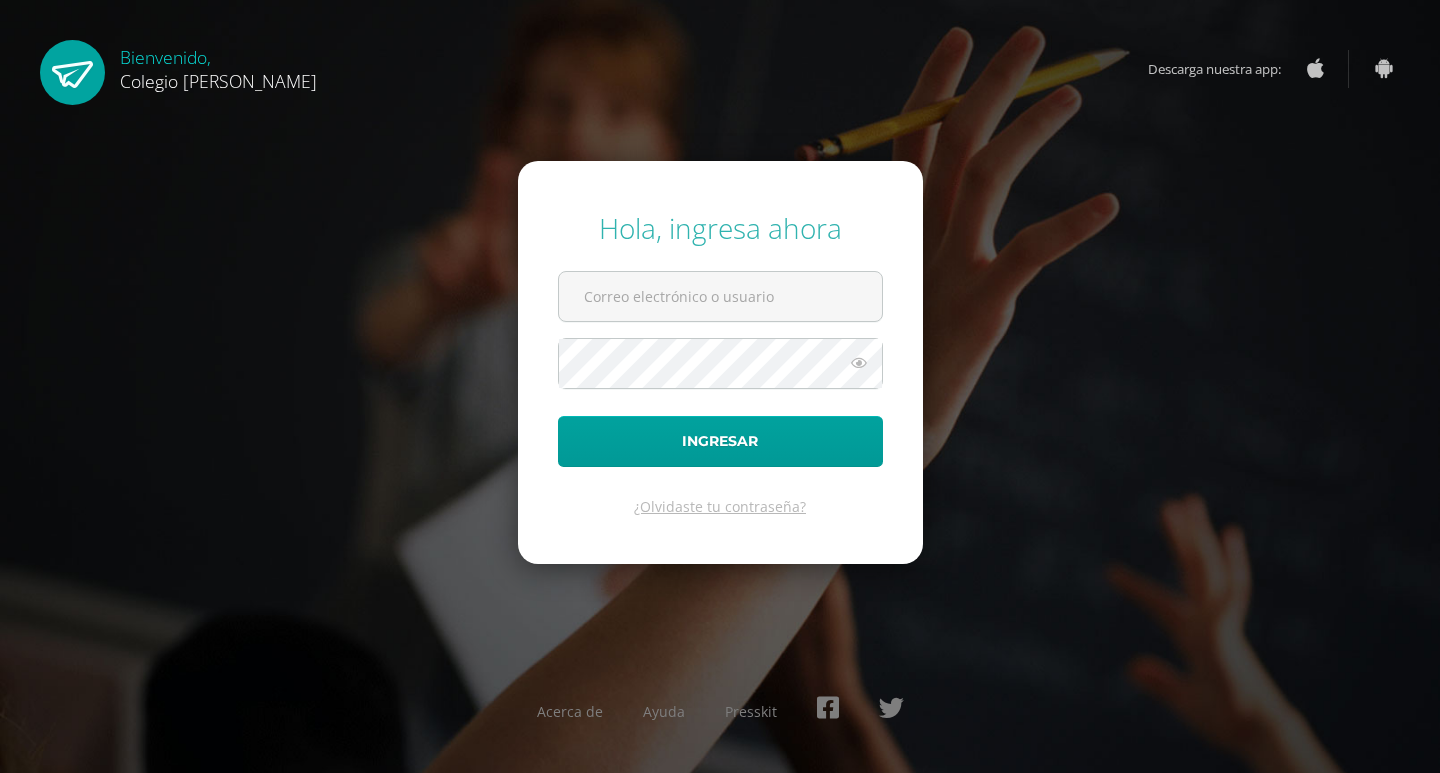 scroll, scrollTop: 0, scrollLeft: 0, axis: both 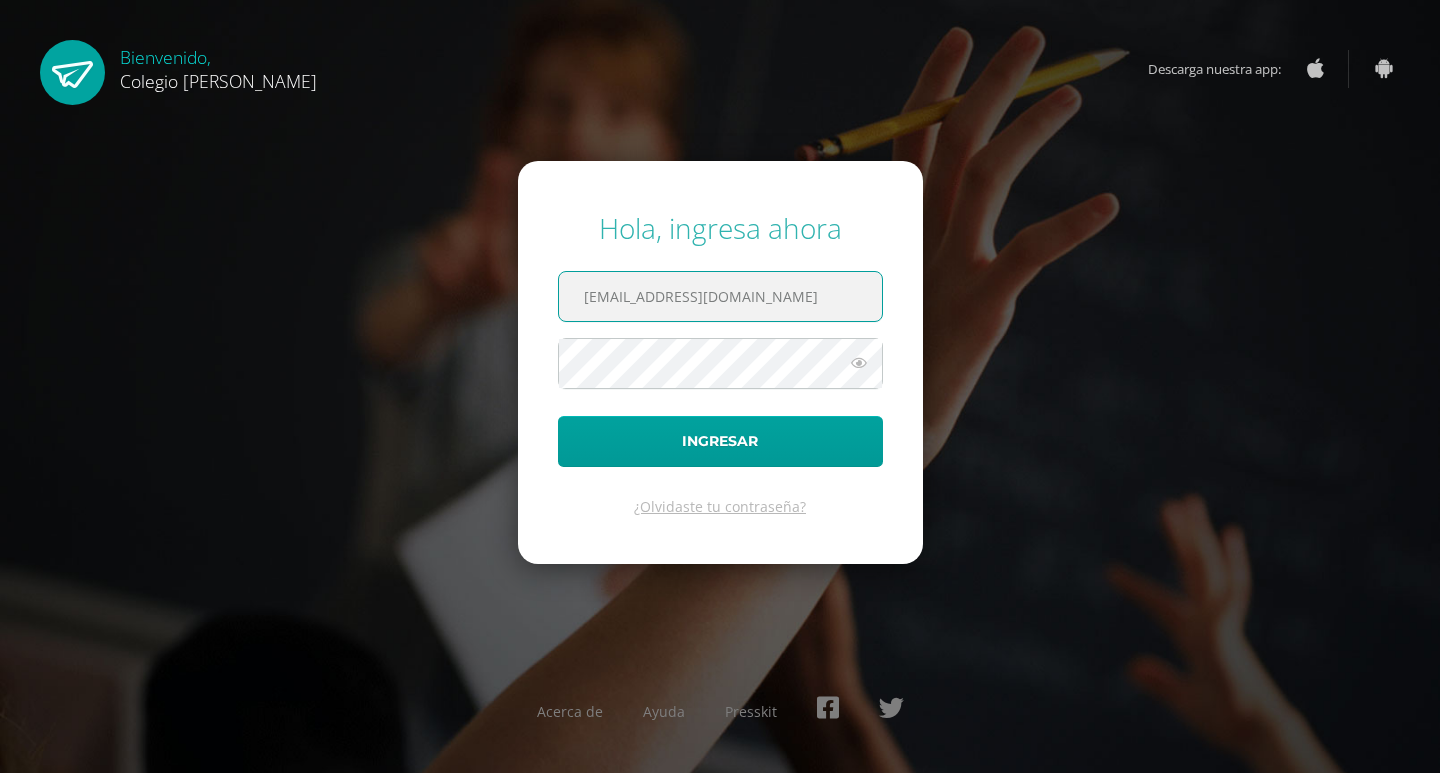 click on "Hola, ingresa ahora  COS01034@osoriosandoval.edu.gt Ingresar ¿Olvidaste tu contraseña?" at bounding box center (720, 362) 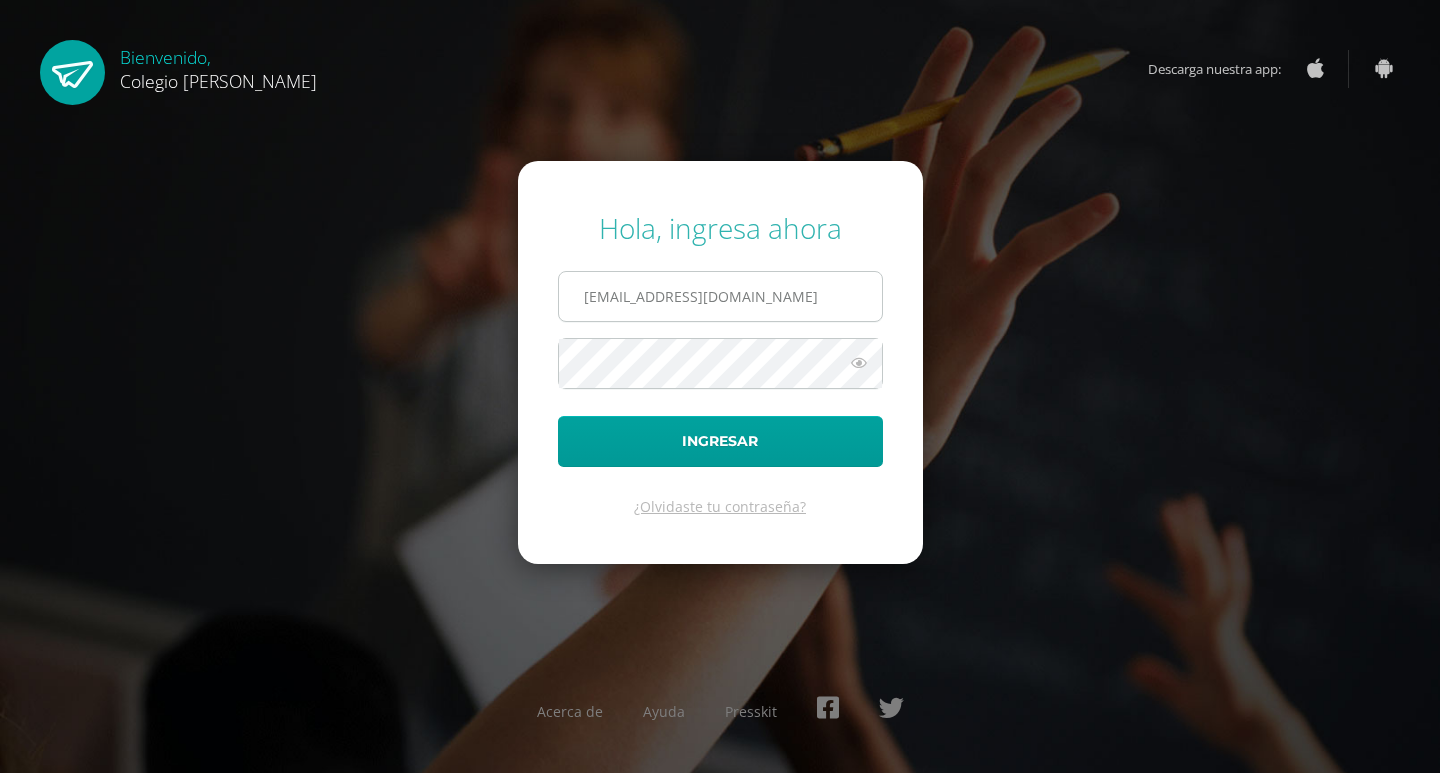click on "[EMAIL_ADDRESS][DOMAIN_NAME]" at bounding box center [720, 296] 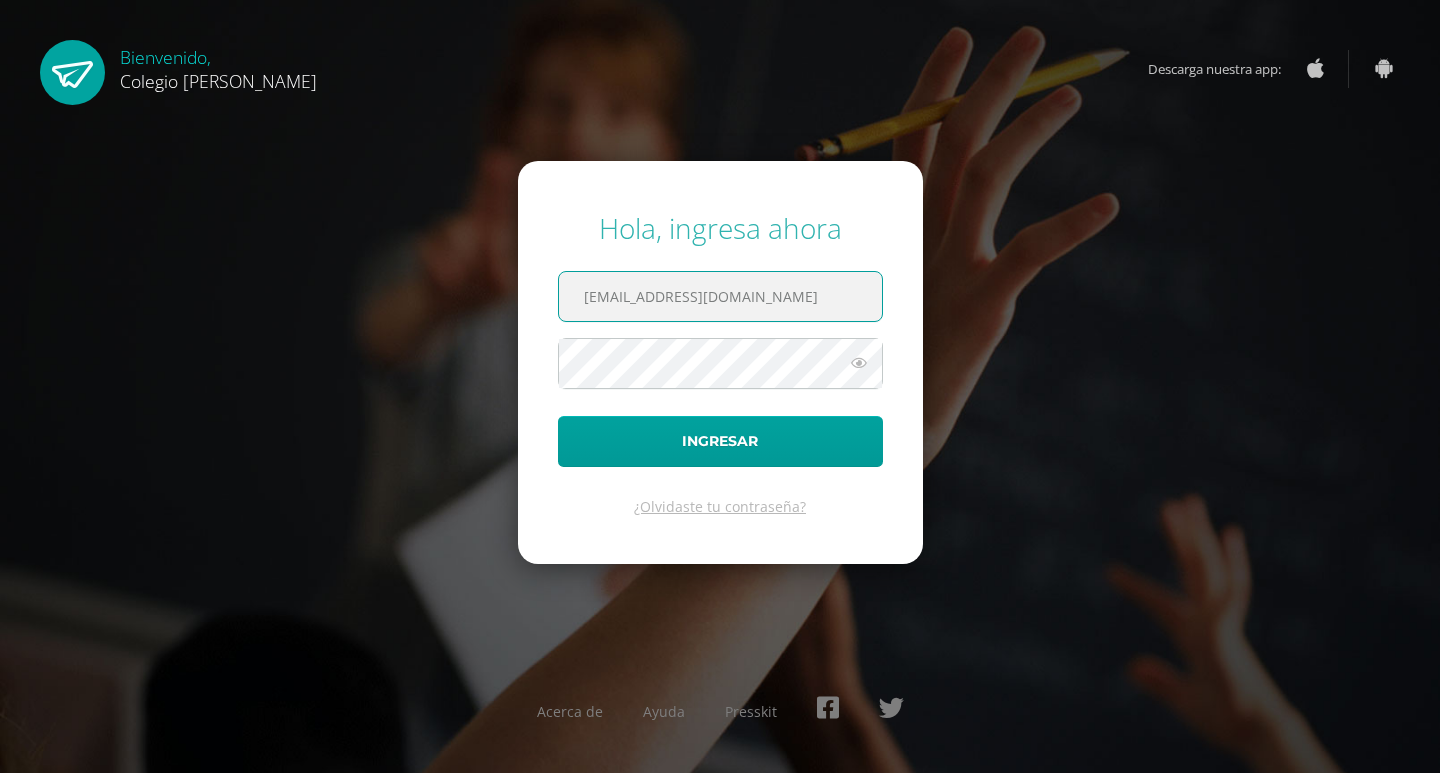 type on "COS01027@osoriosandoval.edu.gt" 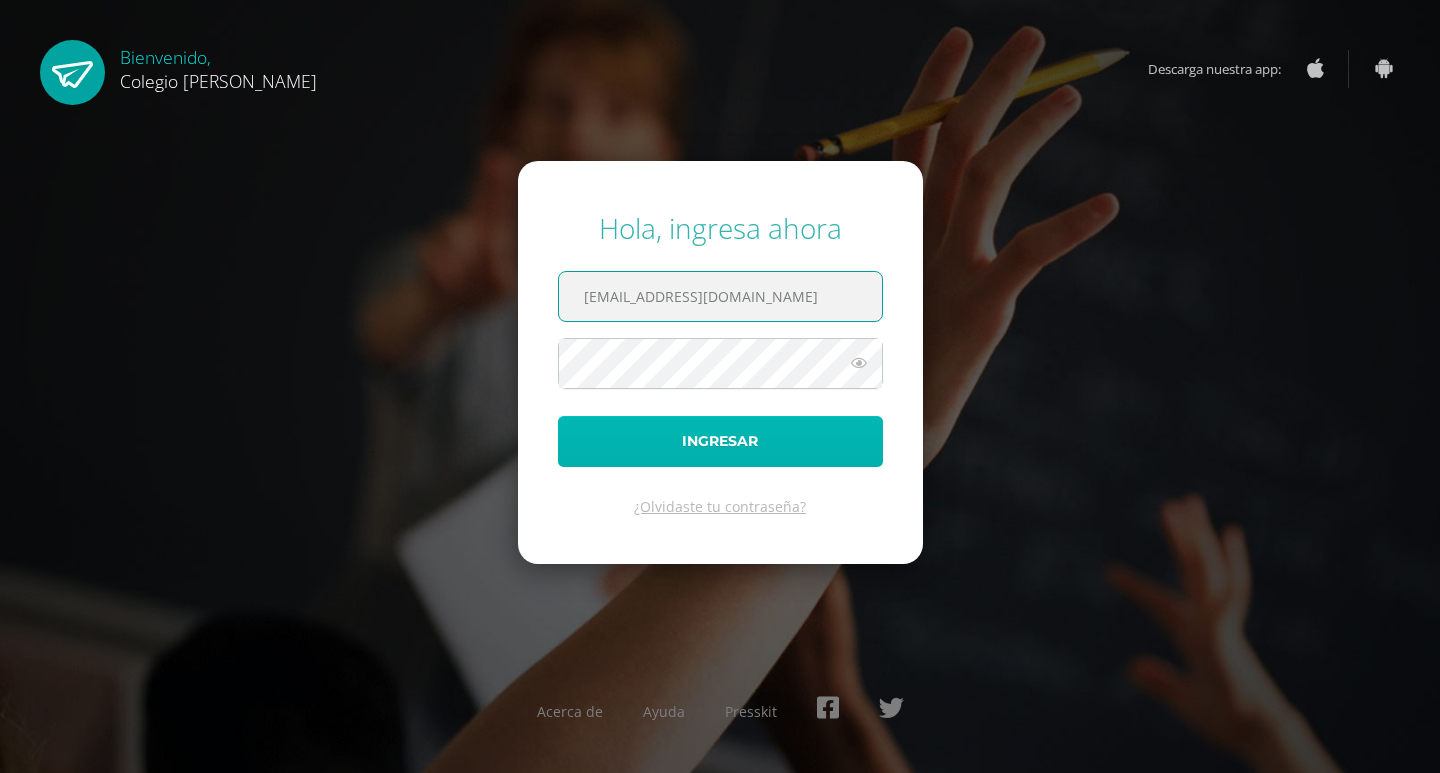 click on "Ingresar" at bounding box center [720, 441] 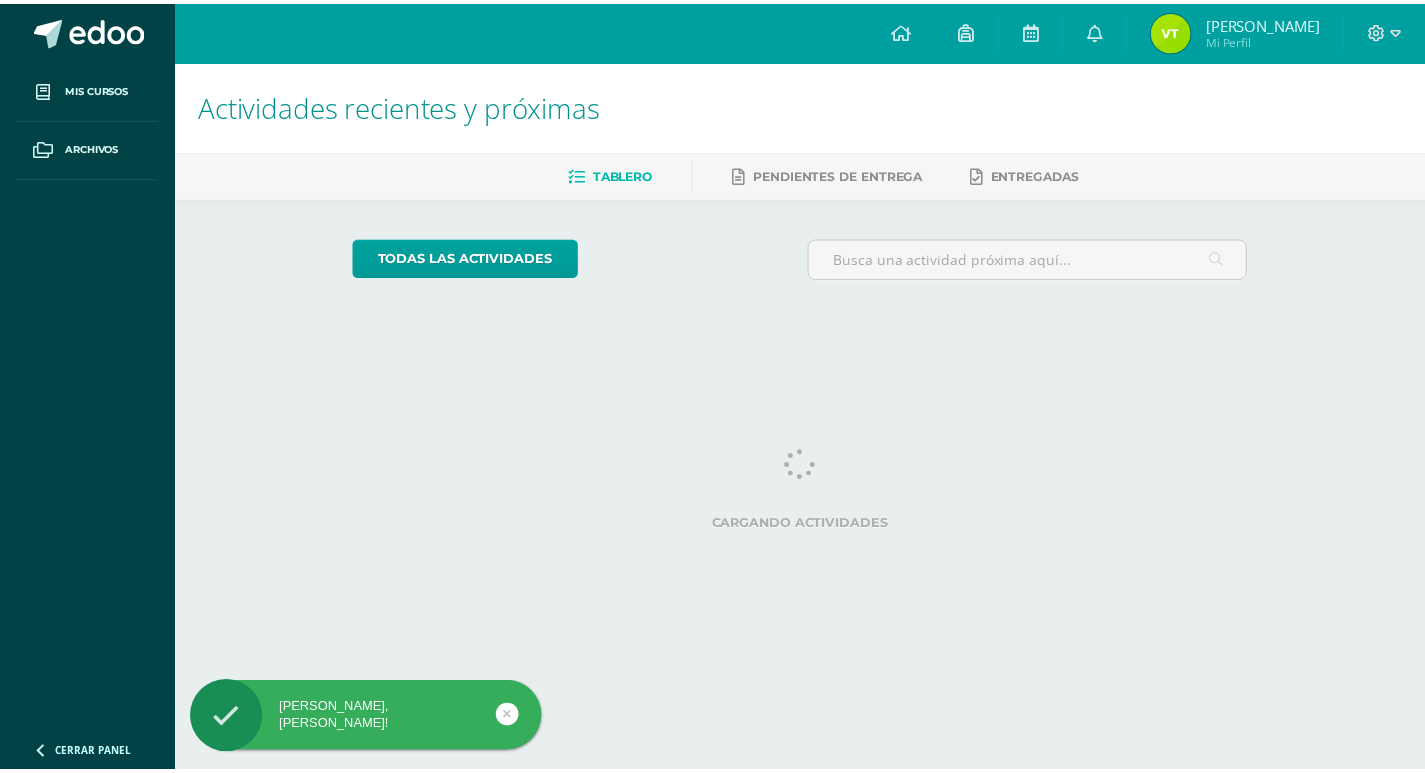 scroll, scrollTop: 0, scrollLeft: 0, axis: both 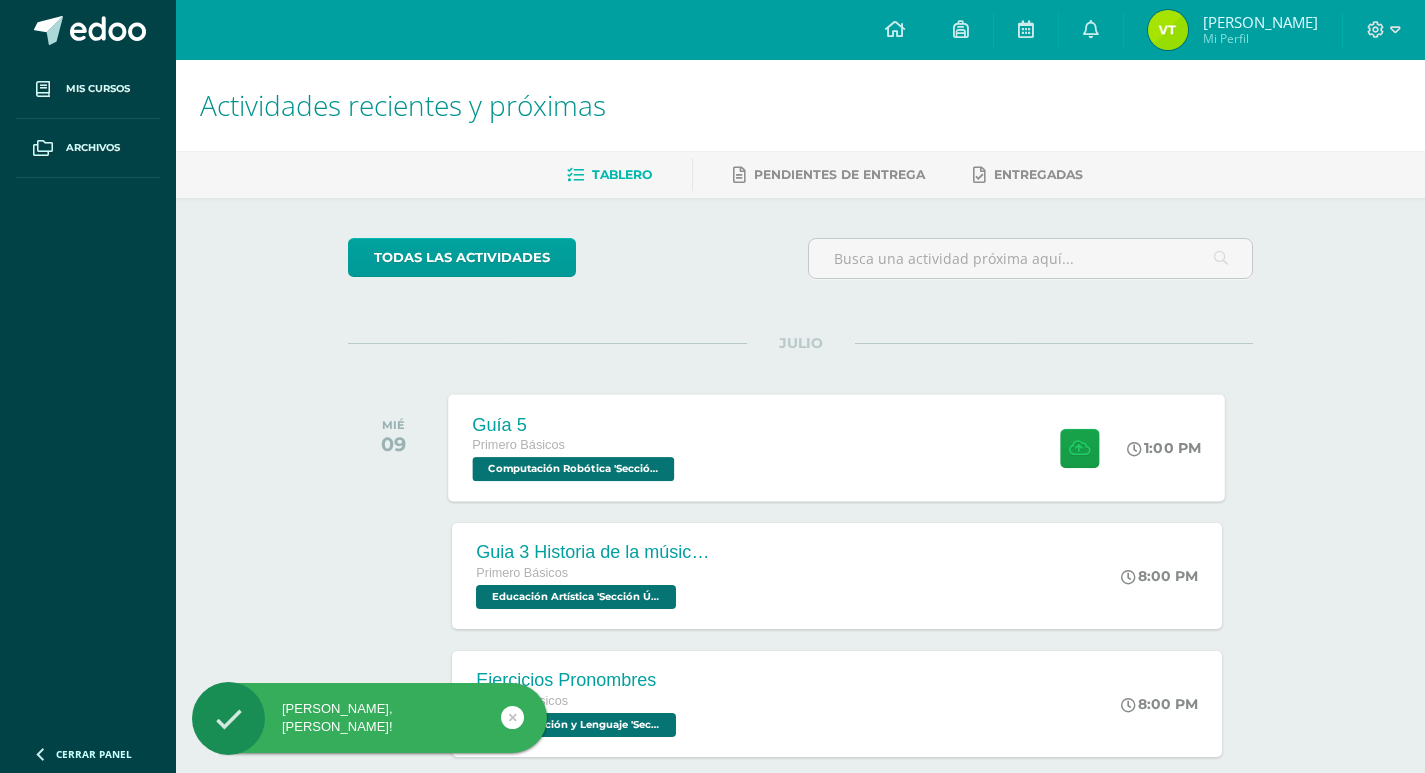 click on "Guía 5
Primero Básicos
Computación  Robótica 'Sección Única'" at bounding box center [576, 447] 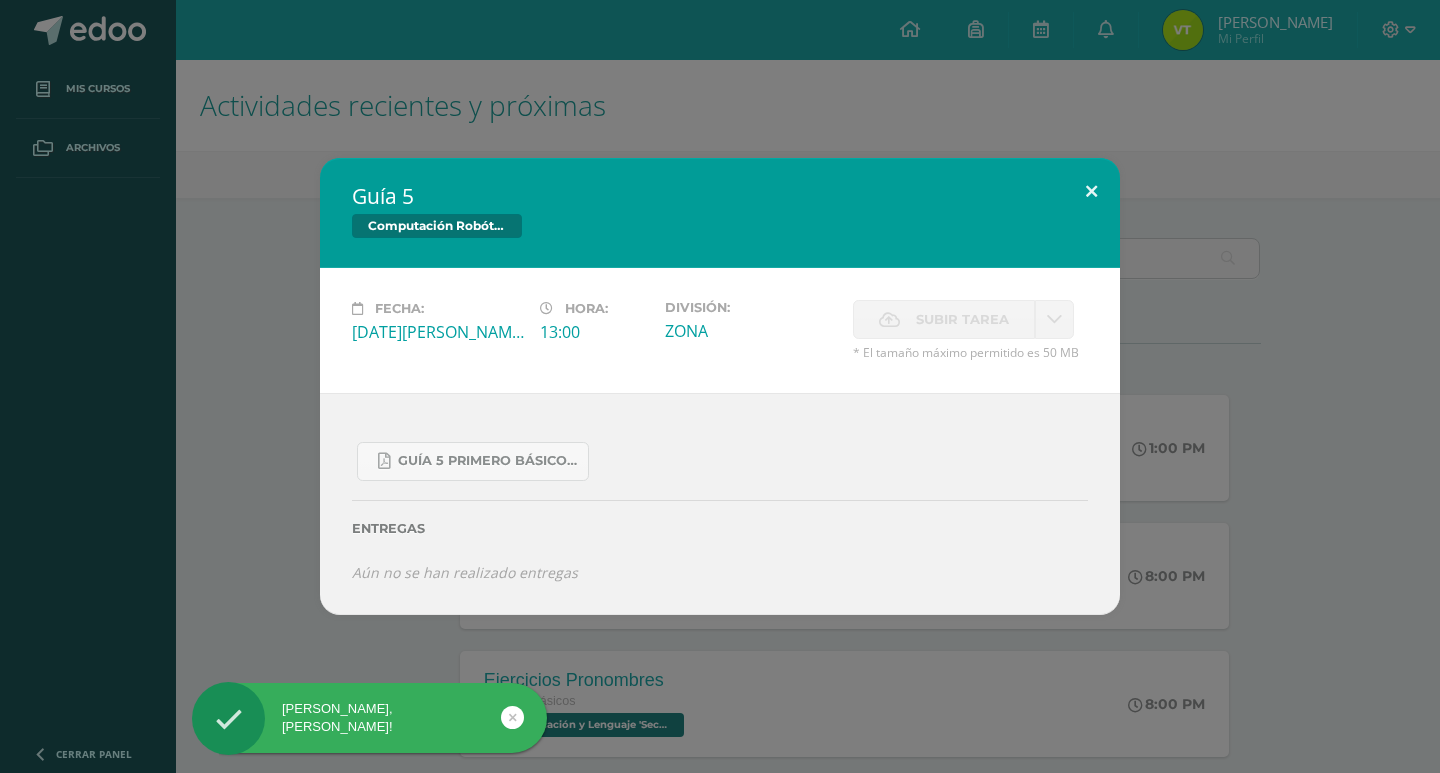 click at bounding box center (1091, 192) 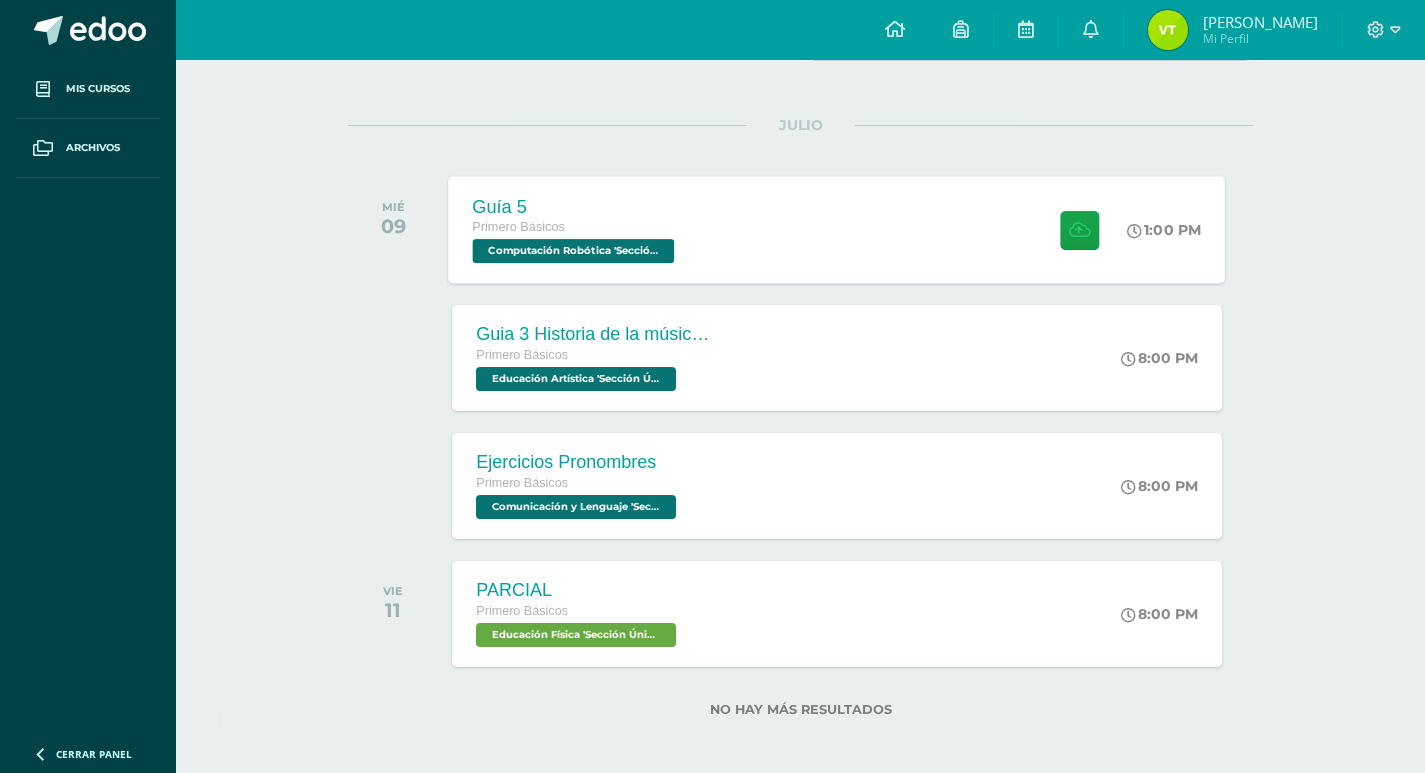 scroll, scrollTop: 226, scrollLeft: 0, axis: vertical 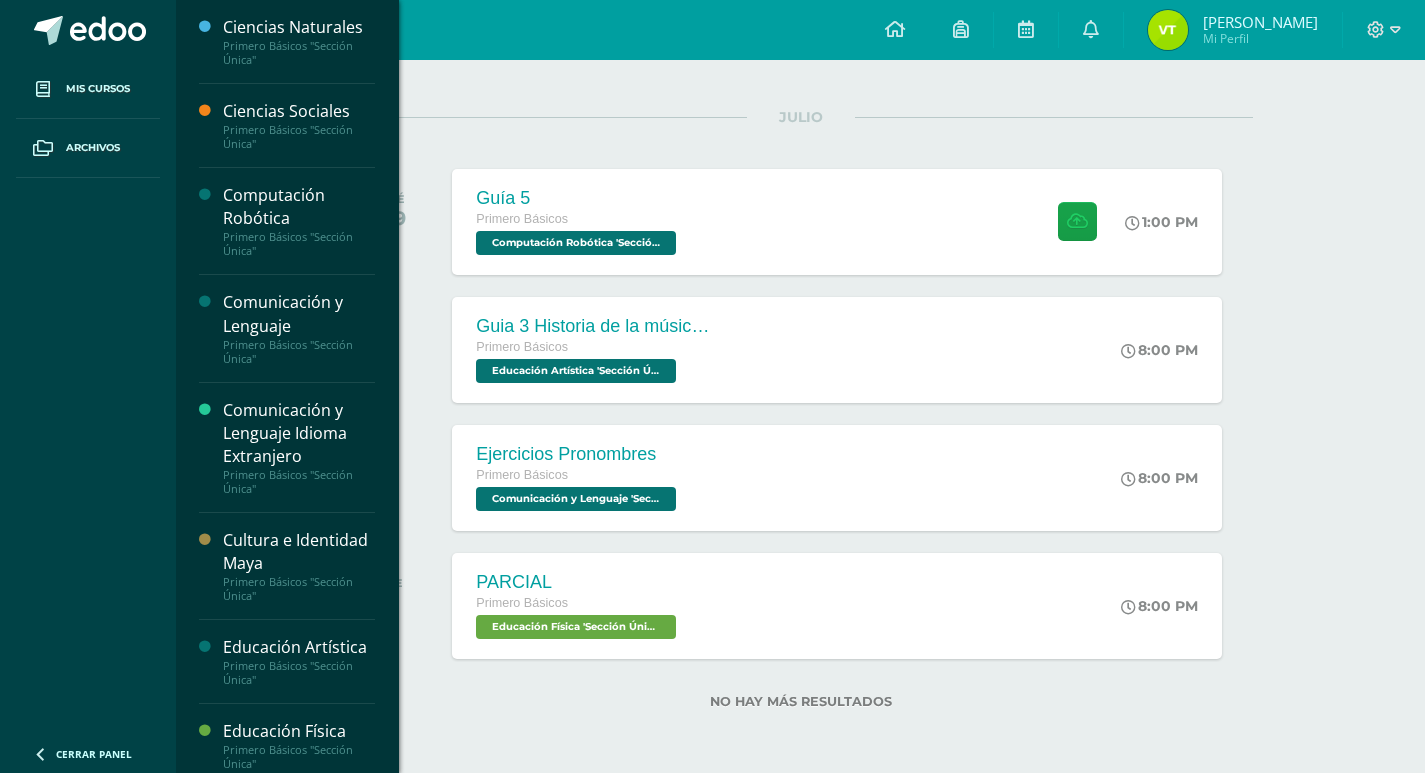 click on "Cultura e Identidad Maya
Primero
Básicos
"Sección Única"" at bounding box center (287, 566) 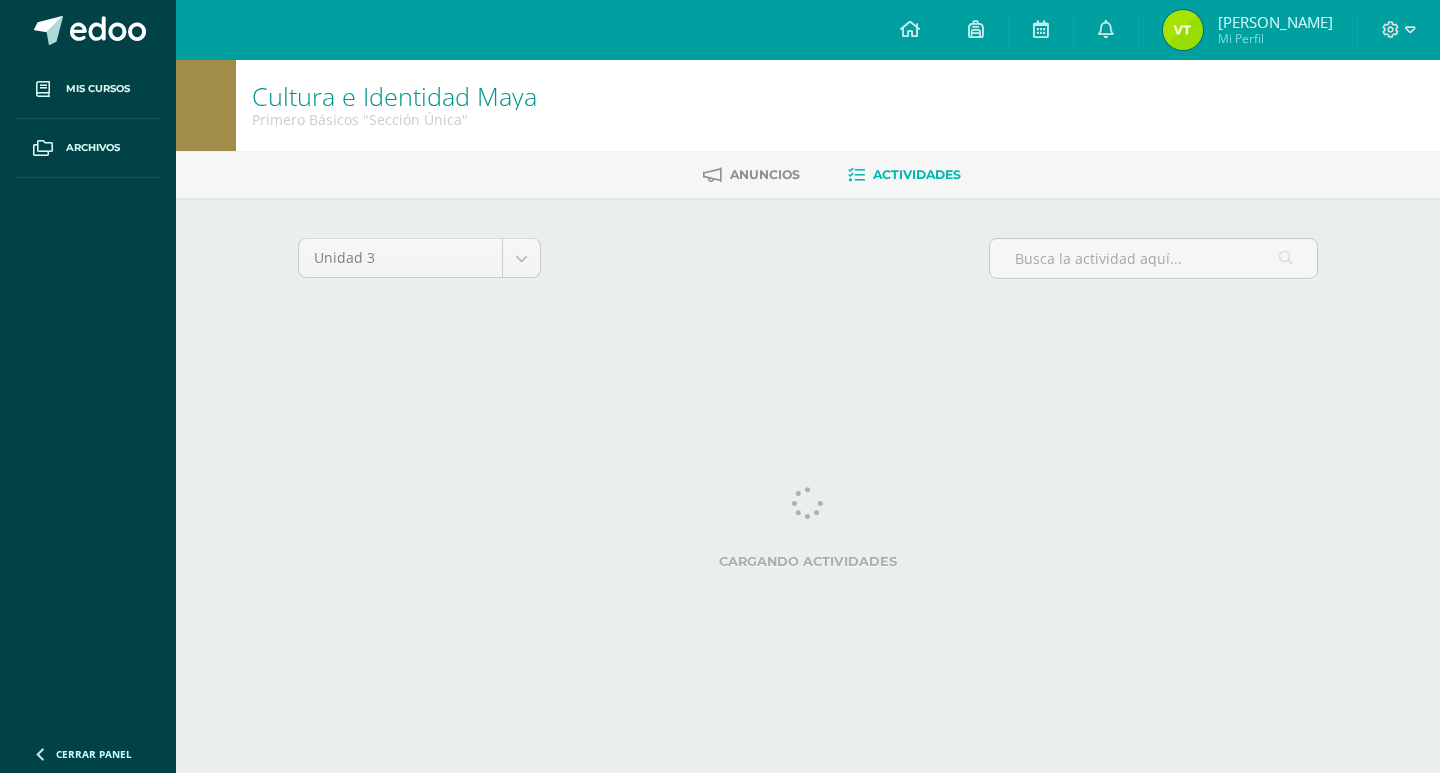 scroll, scrollTop: 0, scrollLeft: 0, axis: both 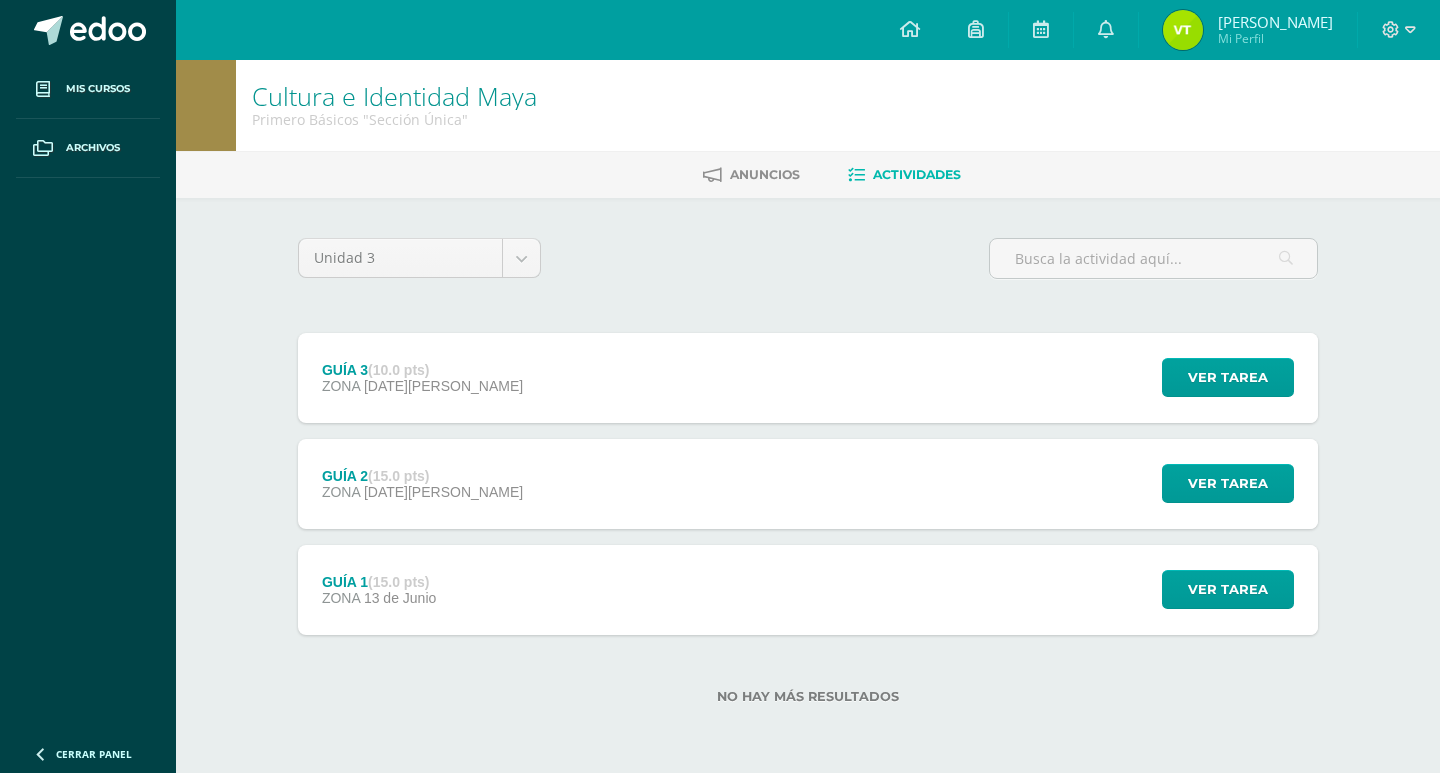 click on "13 de Junio" at bounding box center [400, 598] 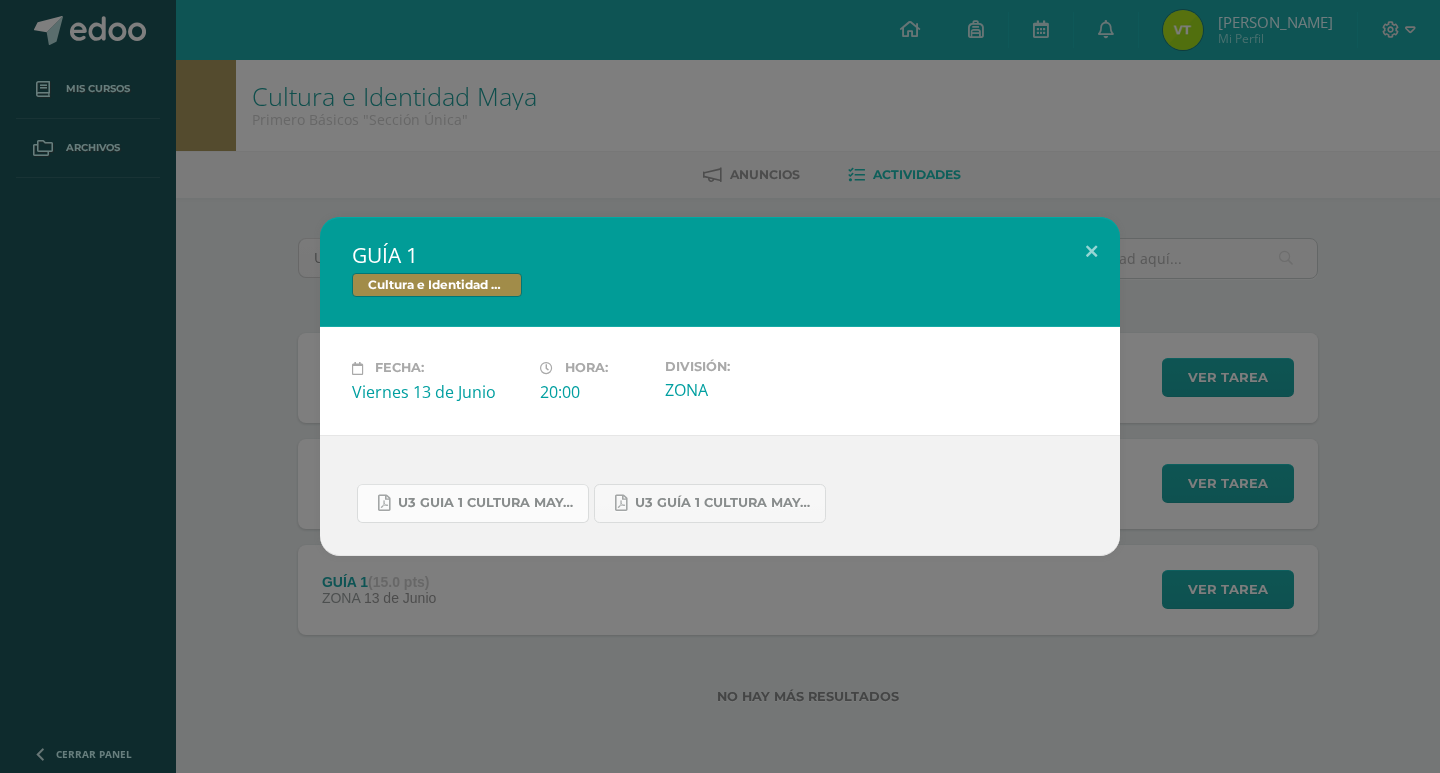 click on "U3 GUIA 1 CULTURA MAYA BASICOS.pdf" at bounding box center [473, 503] 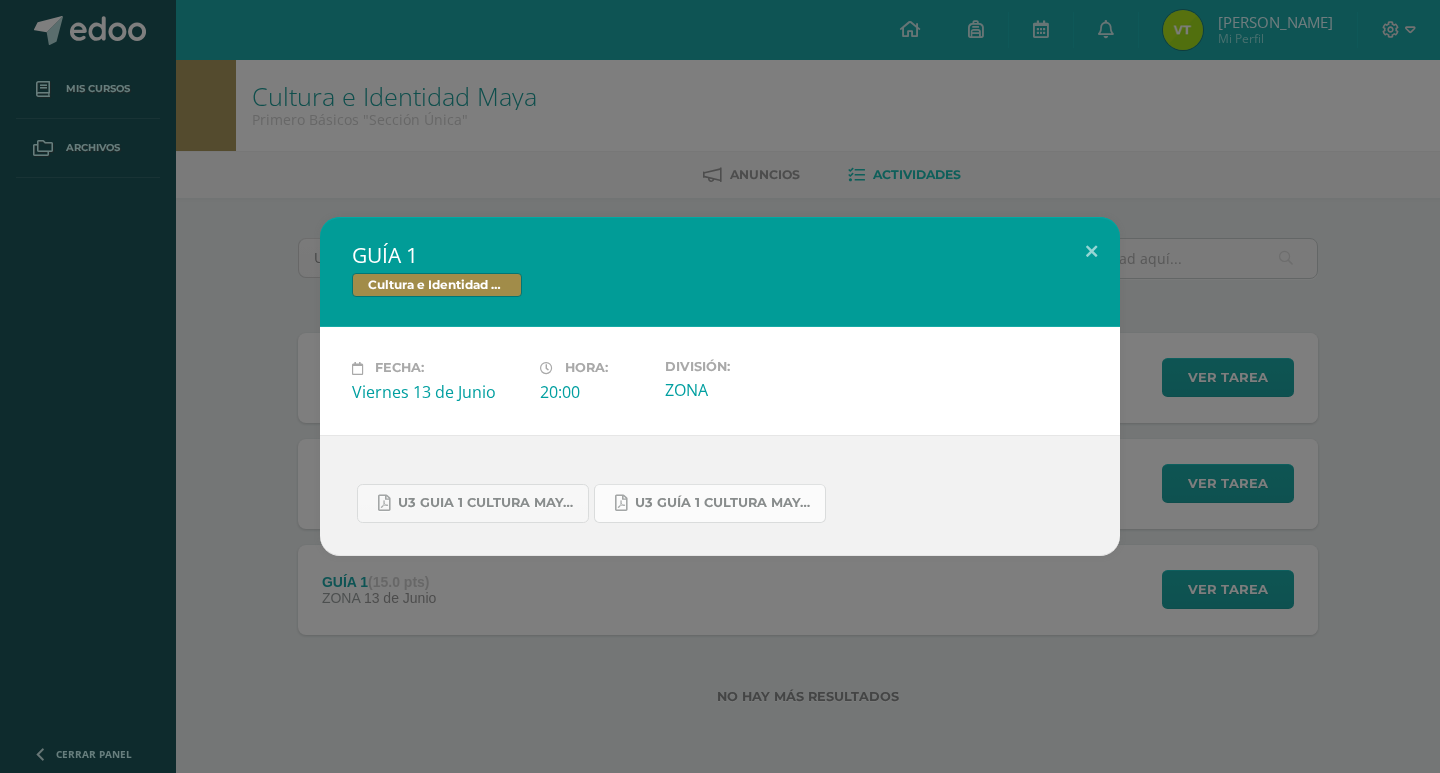 click on "U3 GUÍA 1 CULTURA MAYA BASICOS.pdf" at bounding box center (710, 503) 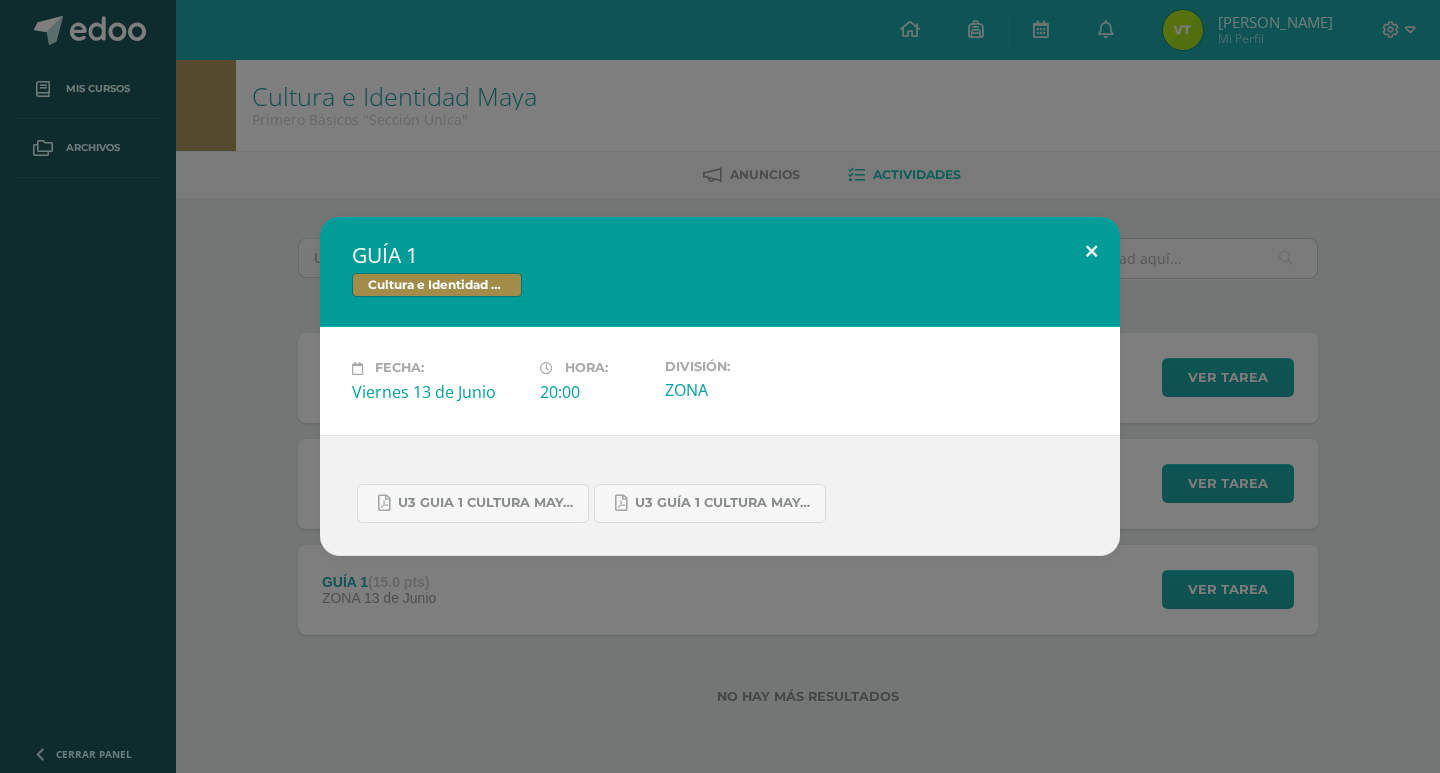 click at bounding box center (1091, 251) 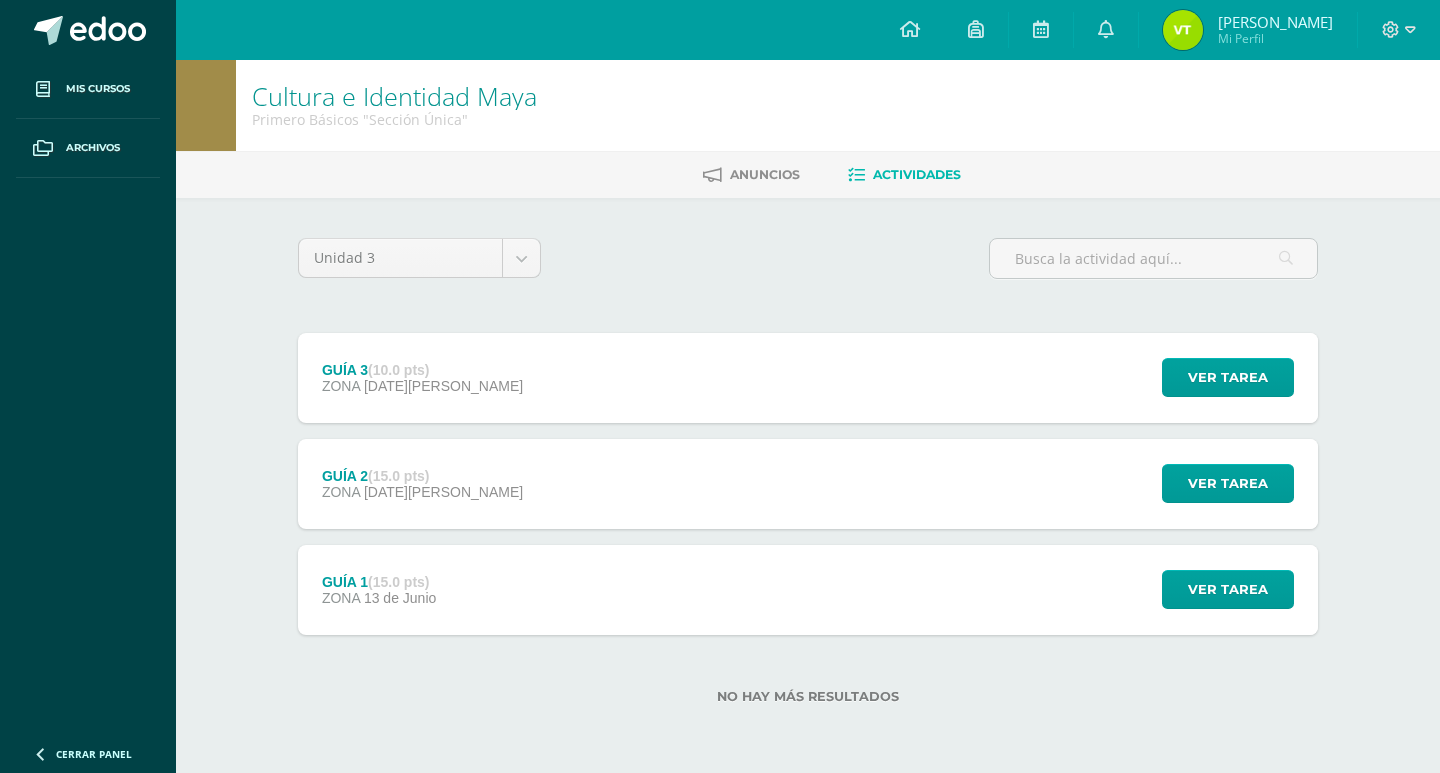 click on "GUÍA 2  (15.0 pts)
ZONA
20 de Junio" at bounding box center (422, 484) 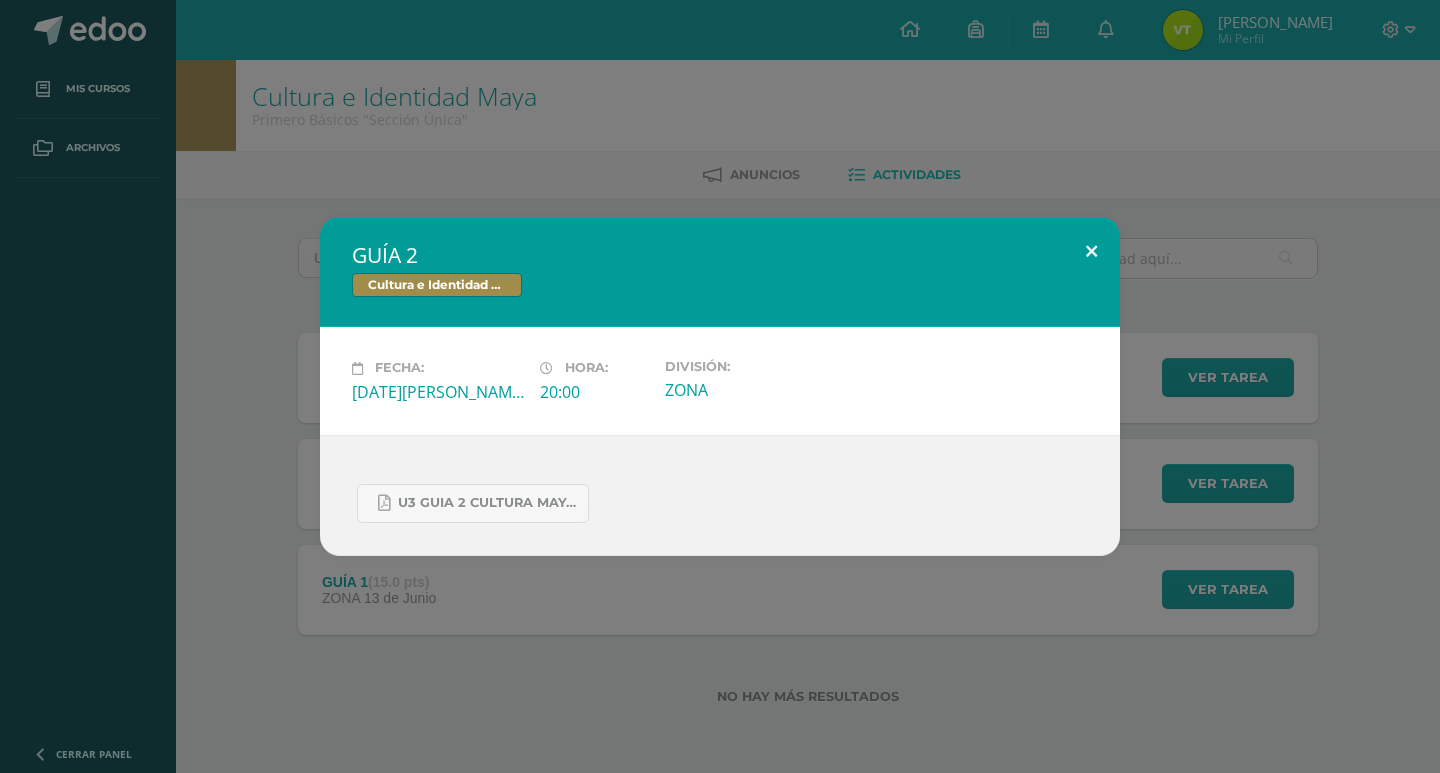 click at bounding box center (1091, 251) 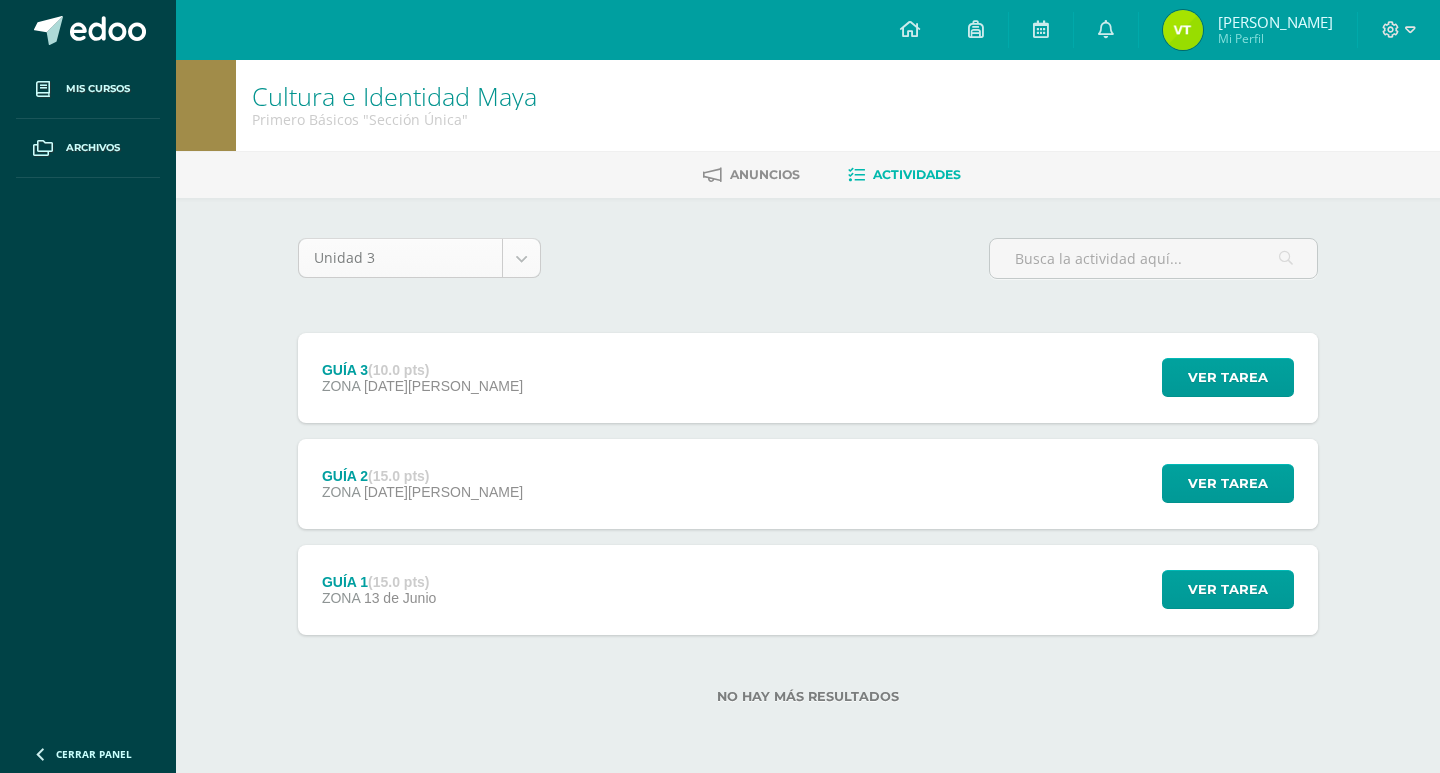 click on "Mis cursos Archivos Cerrar panel
Ciencias Naturales
Primero
Básicos
"Sección Única"
Ciencias Sociales
Primero
Básicos
"Sección Única"
Computación  Robótica
Primero
Básicos
"Sección Única"
Comunicación y Lenguaje
Primero
Básicos
"Sección Única"
Comunicación y Lenguaje Idioma Extranjero
Cultura e Identidad Maya
Ver Todos los Cursos  Configuración" at bounding box center [720, 384] 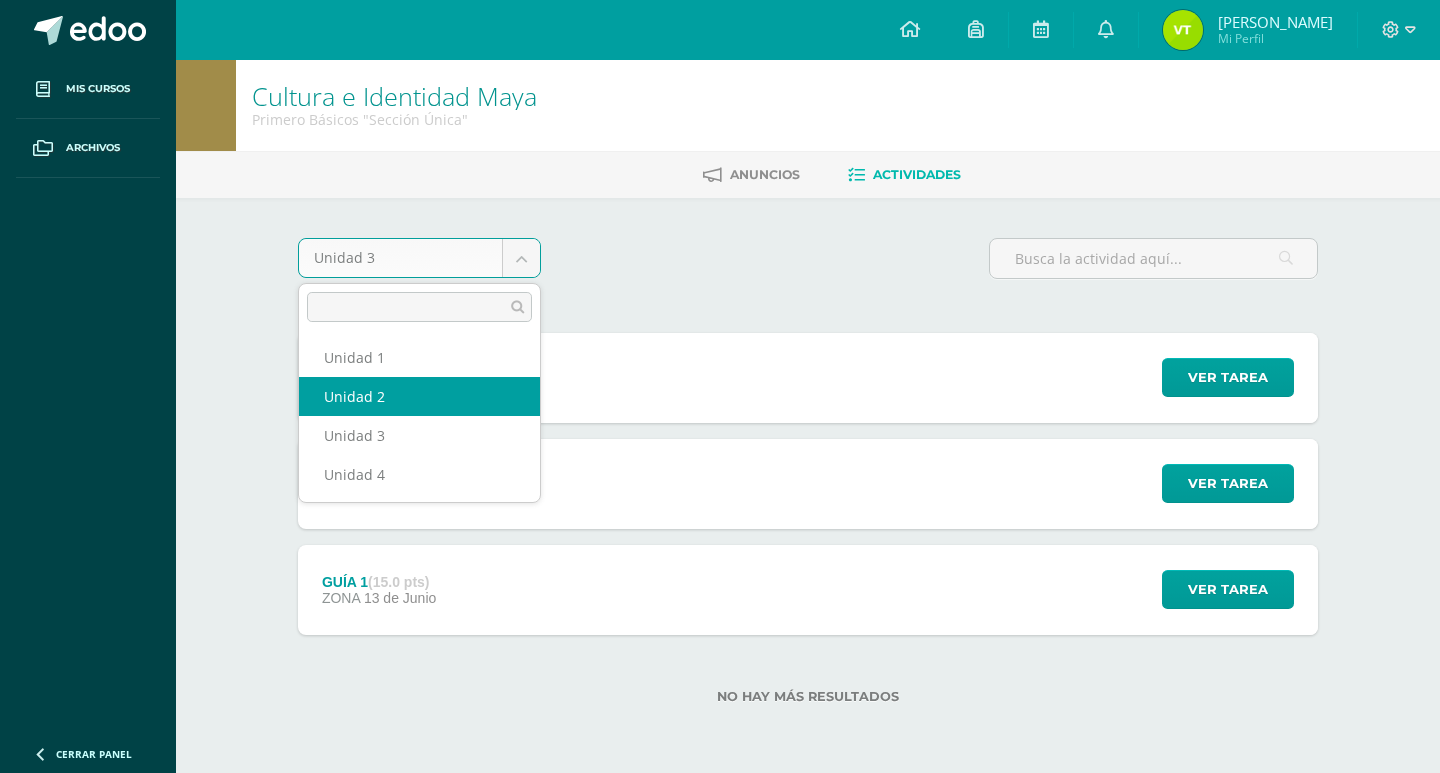 select on "Unidad 2" 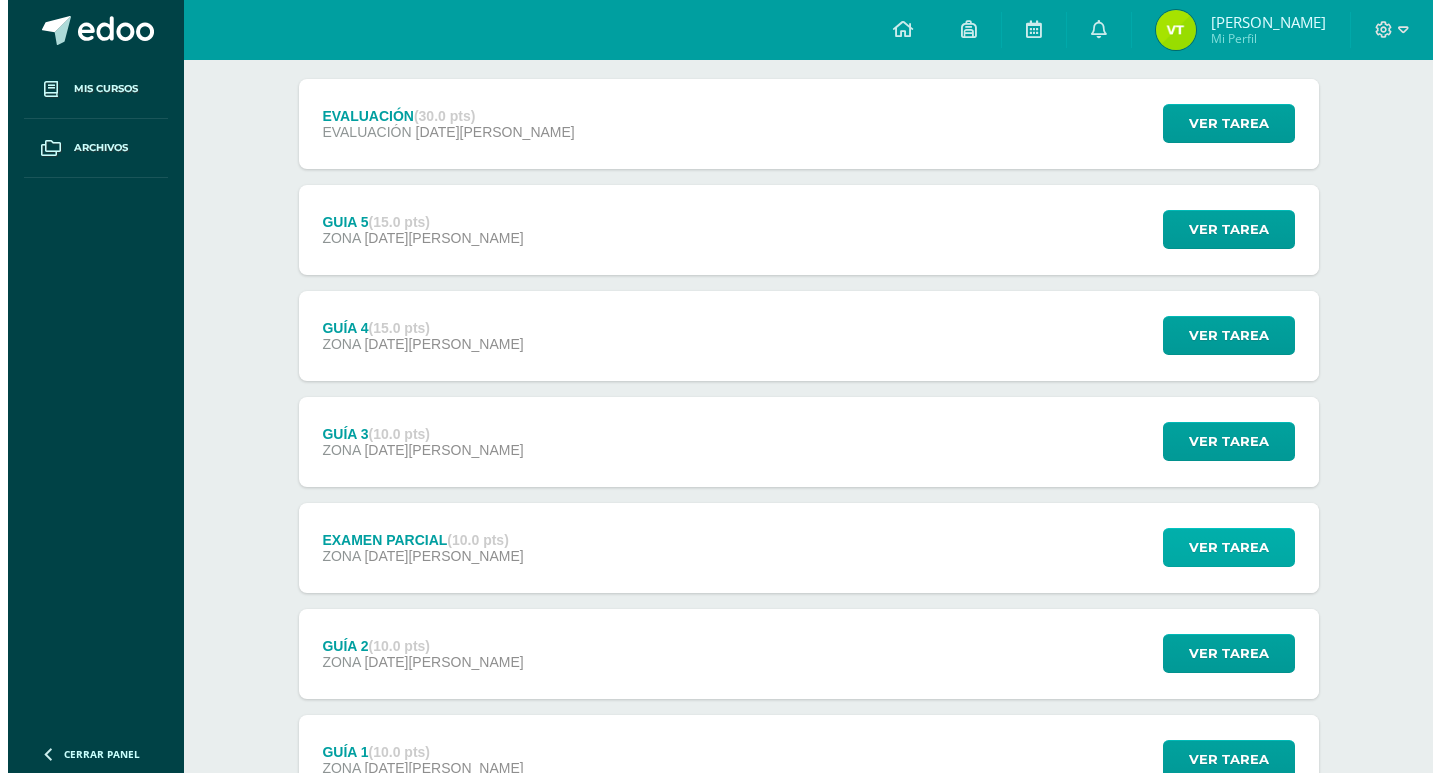 scroll, scrollTop: 219, scrollLeft: 0, axis: vertical 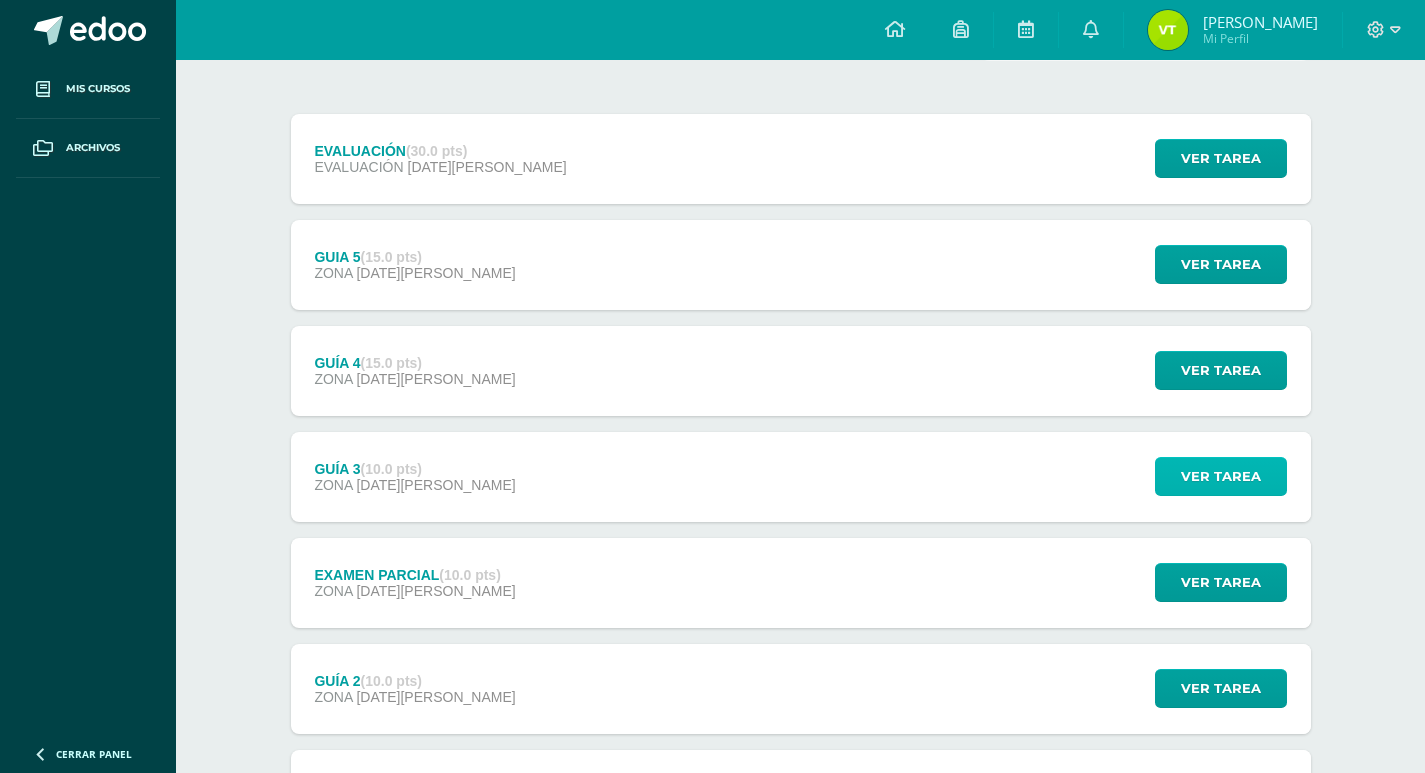 click on "Ver tarea" at bounding box center [1221, 476] 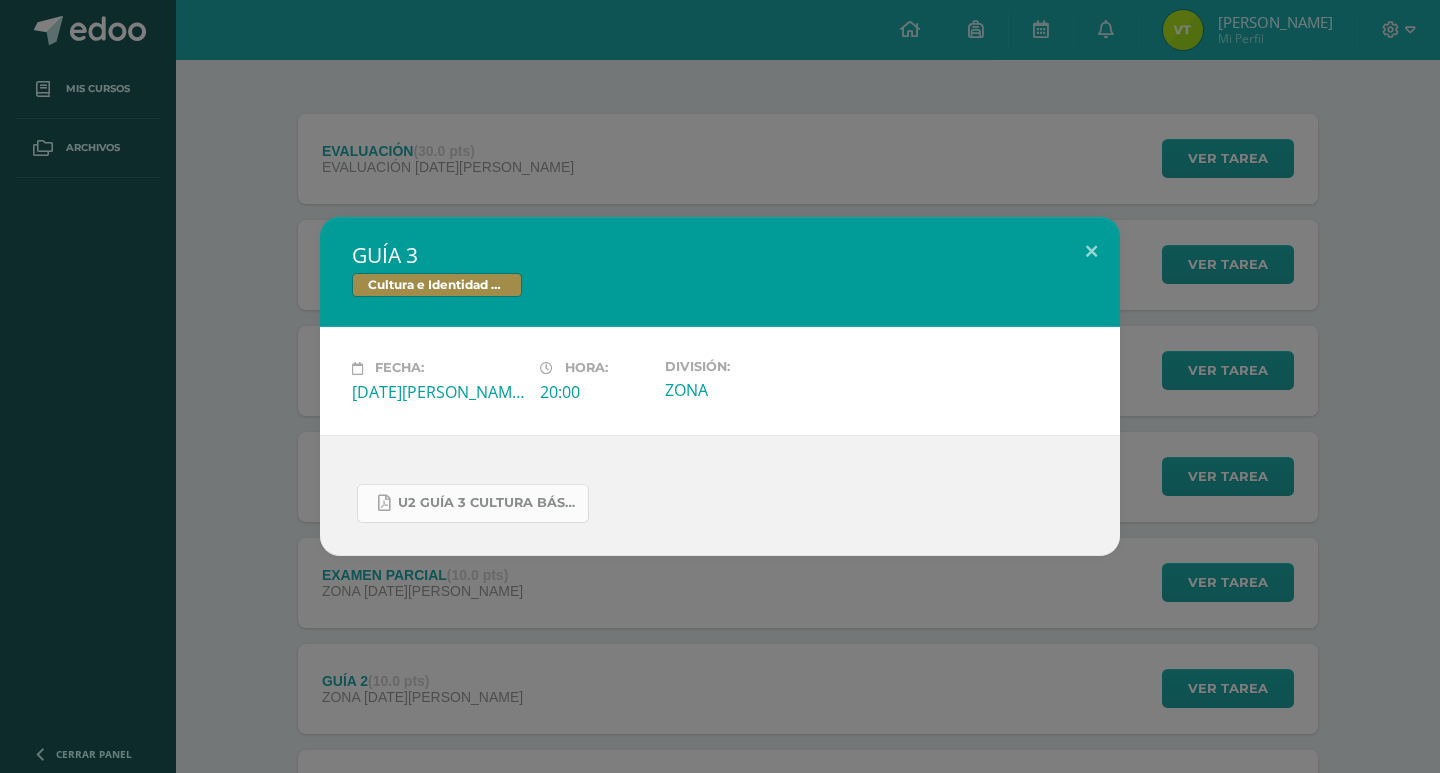 click on "U2 GUÍA 3 CULTURA Básicos.pdf" at bounding box center [488, 503] 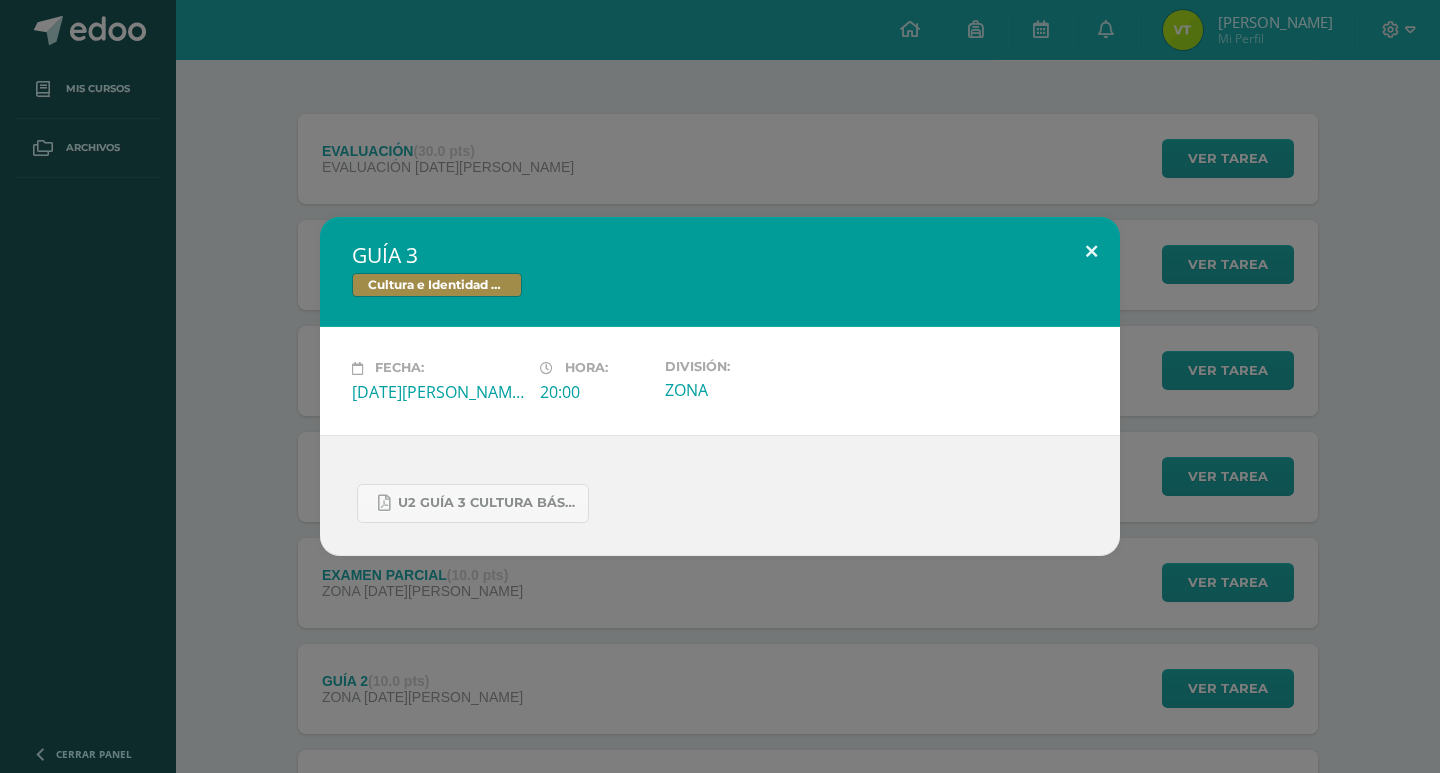 click at bounding box center (1091, 251) 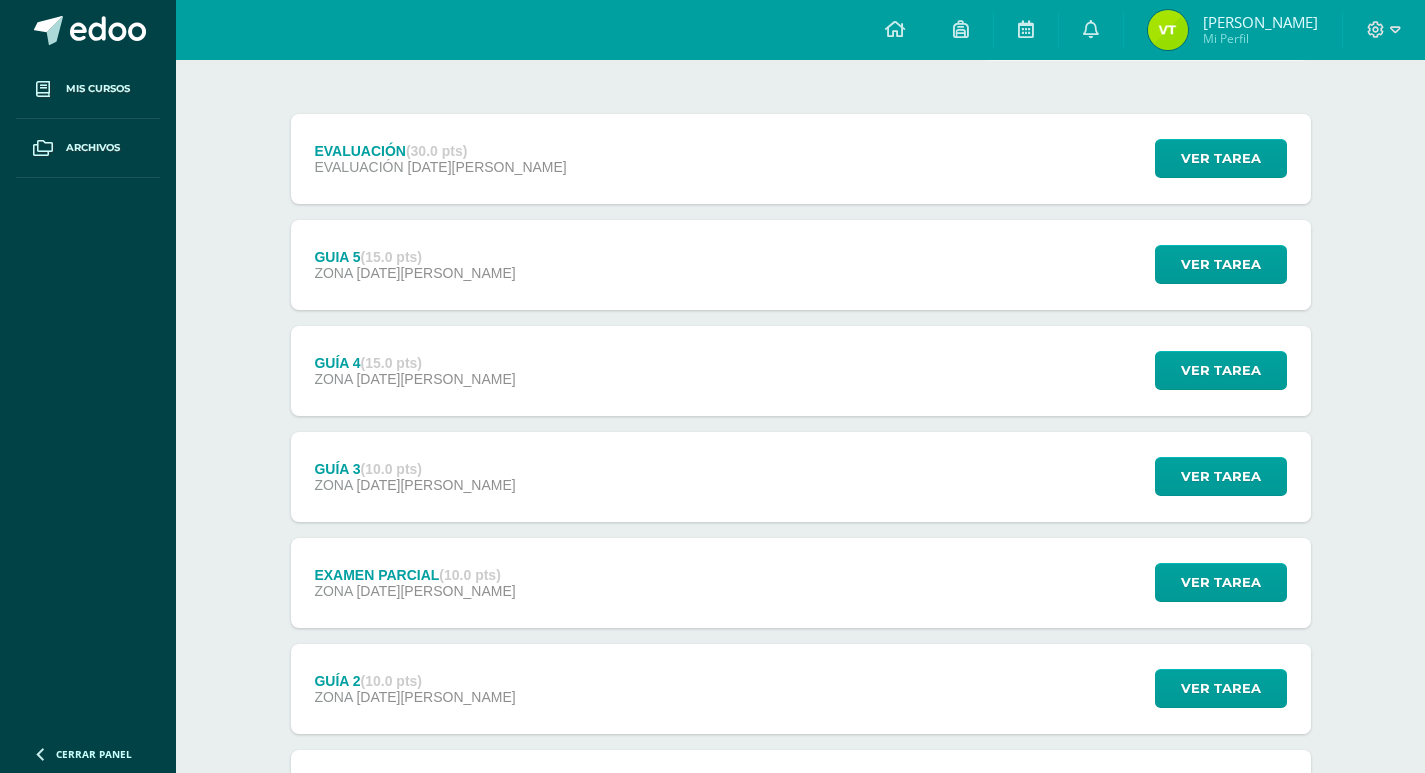 click on "GUÍA 4  (15.0 pts)
ZONA
[DATE][PERSON_NAME]
Ver tarea
GUÍA 4
Cultura e Identidad [PERSON_NAME] contenido" at bounding box center (801, 371) 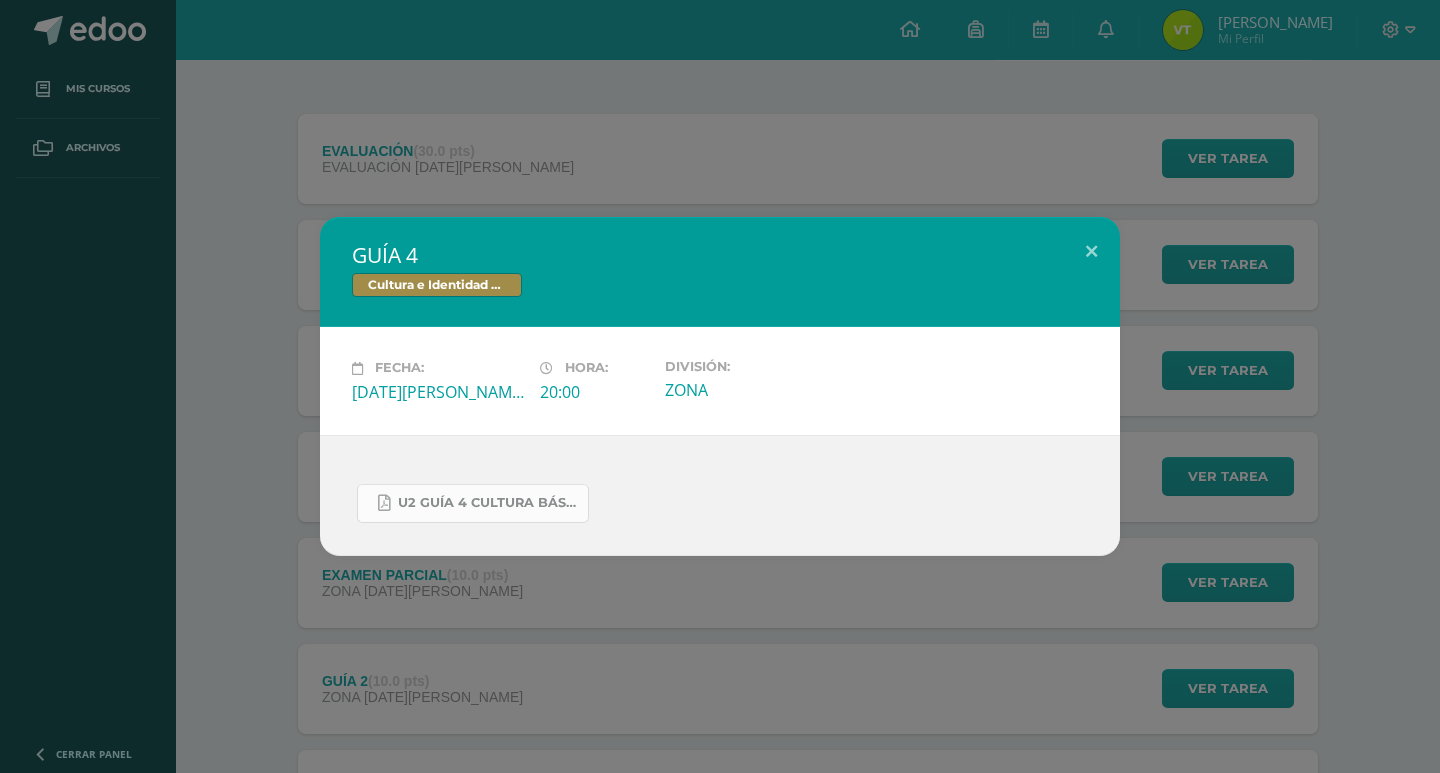 click on "U2 GUÍA 4 CULTURA Básicos.pdf" at bounding box center (473, 503) 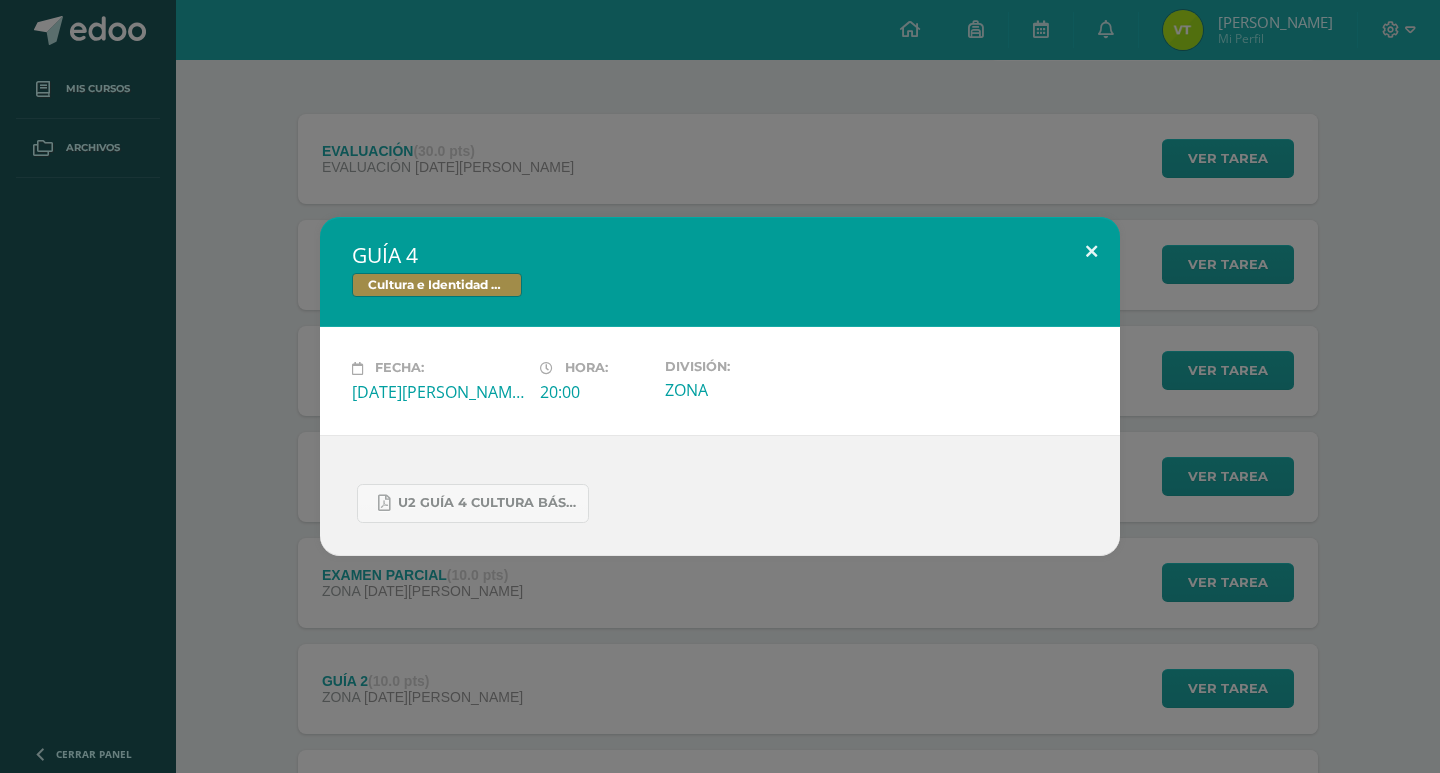 click at bounding box center (1091, 251) 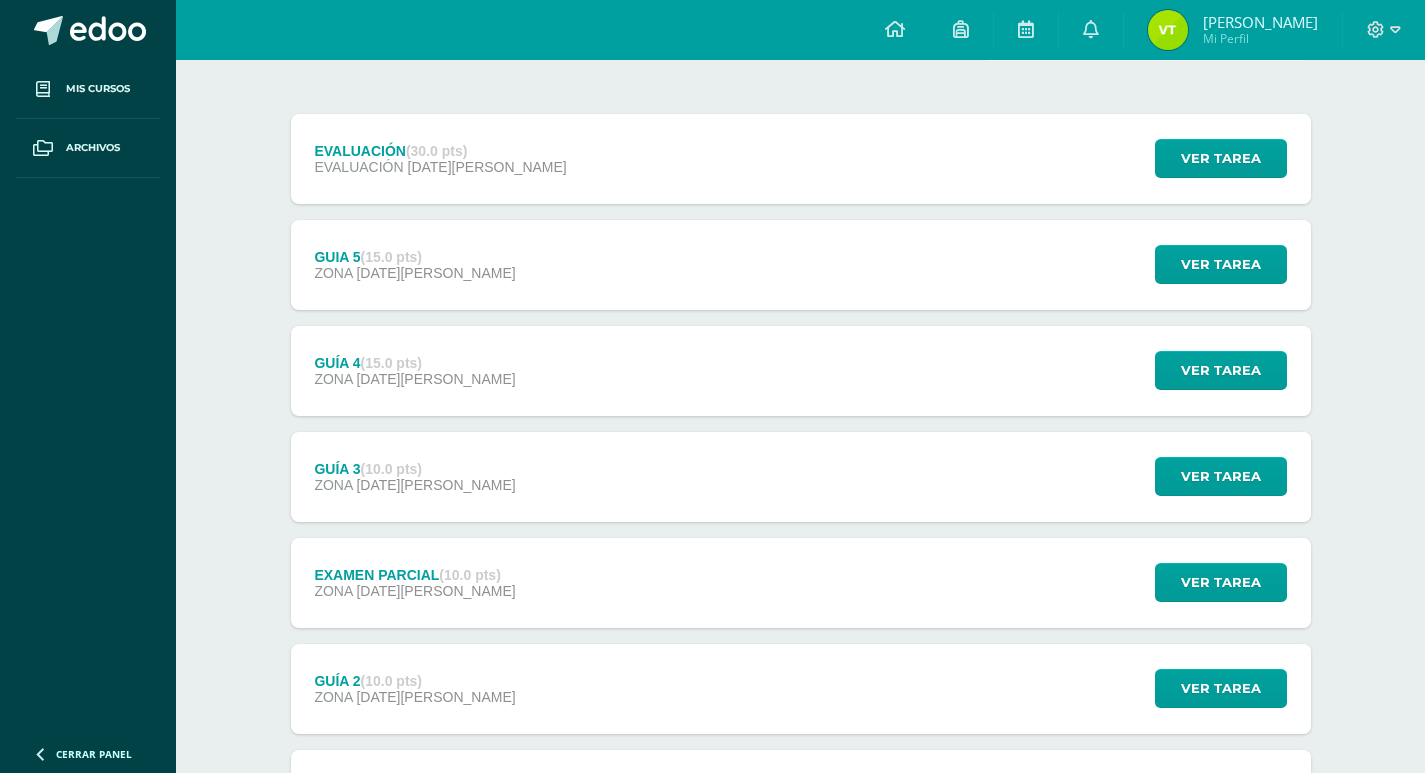 click on "GUIA 5  (15.0 pts)
ZONA
[DATE][PERSON_NAME]
Ver tarea
GUIA 5
Cultura e Identidad [PERSON_NAME] contenido" at bounding box center [801, 265] 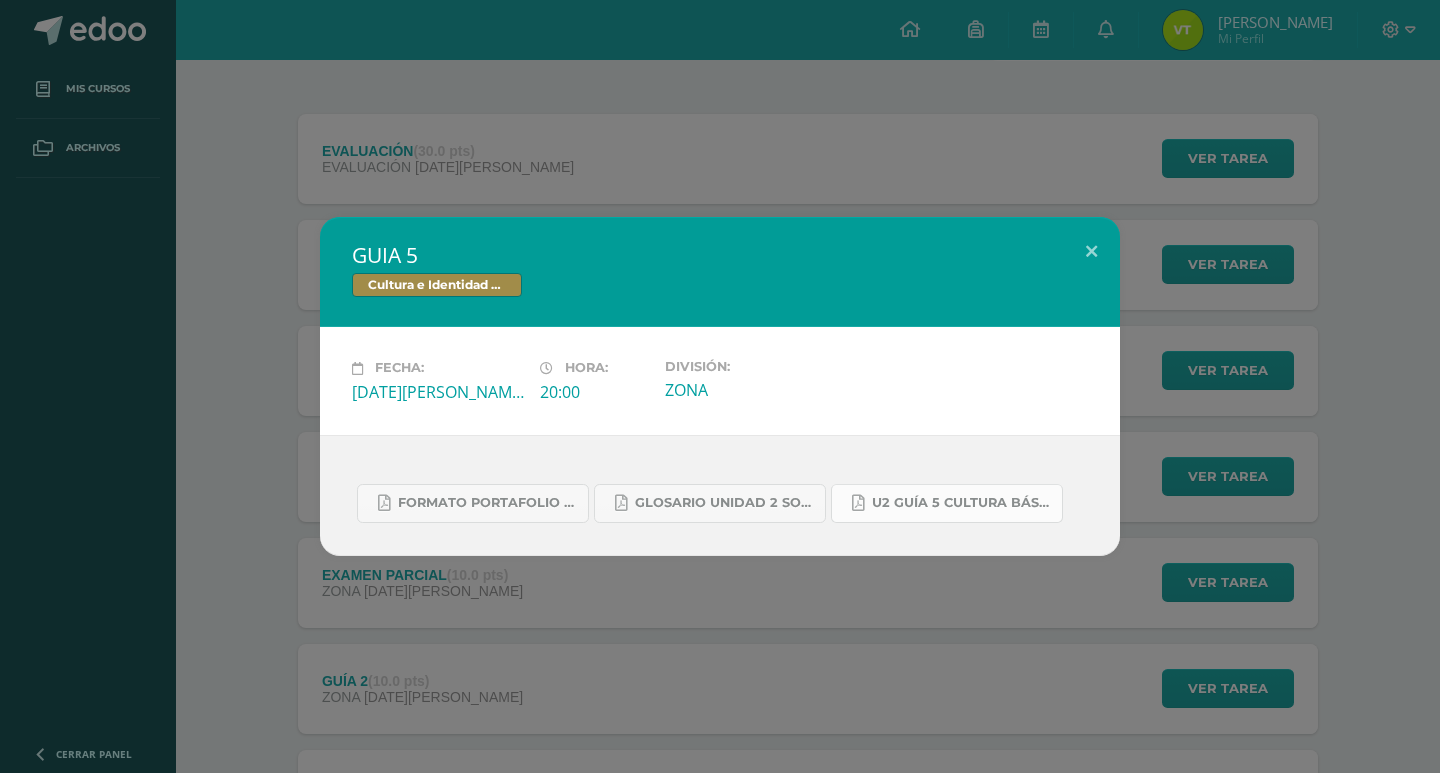click on "U2 GUÍA 5 CULTURA Básicos.pdf" at bounding box center [962, 503] 